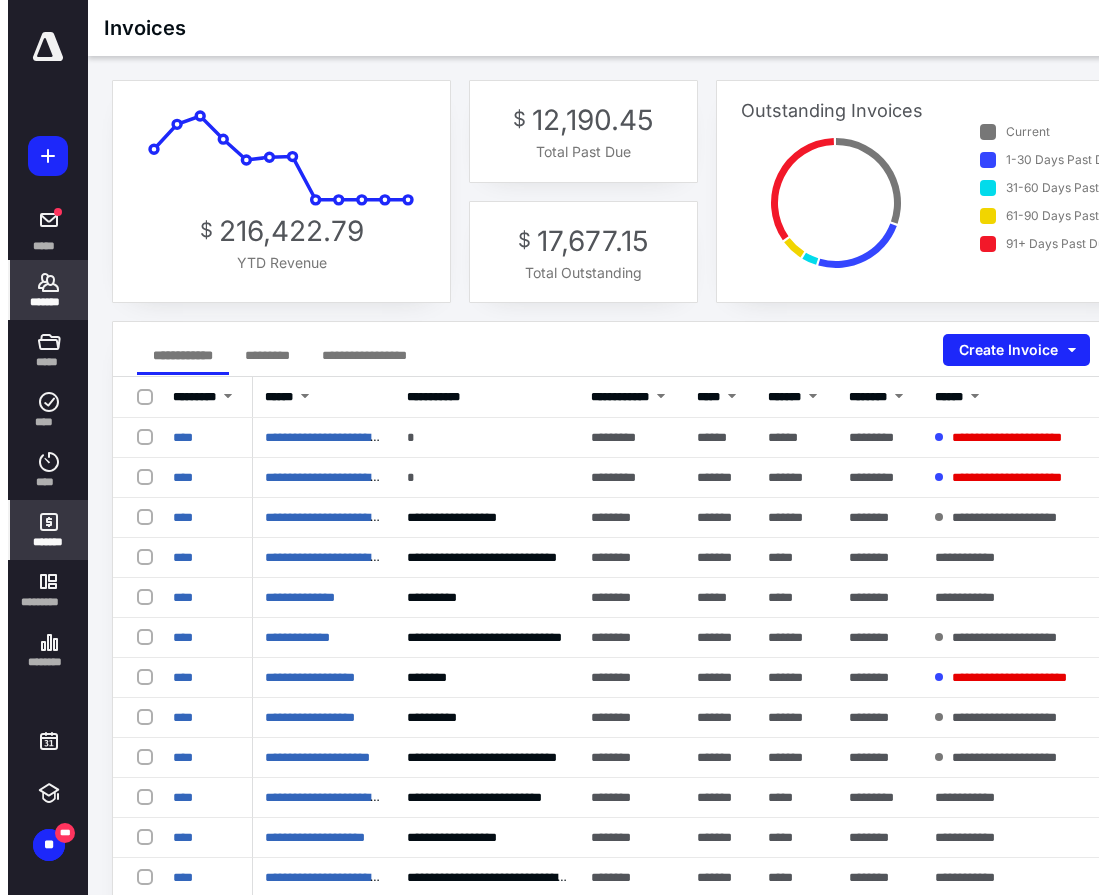 scroll, scrollTop: 0, scrollLeft: 0, axis: both 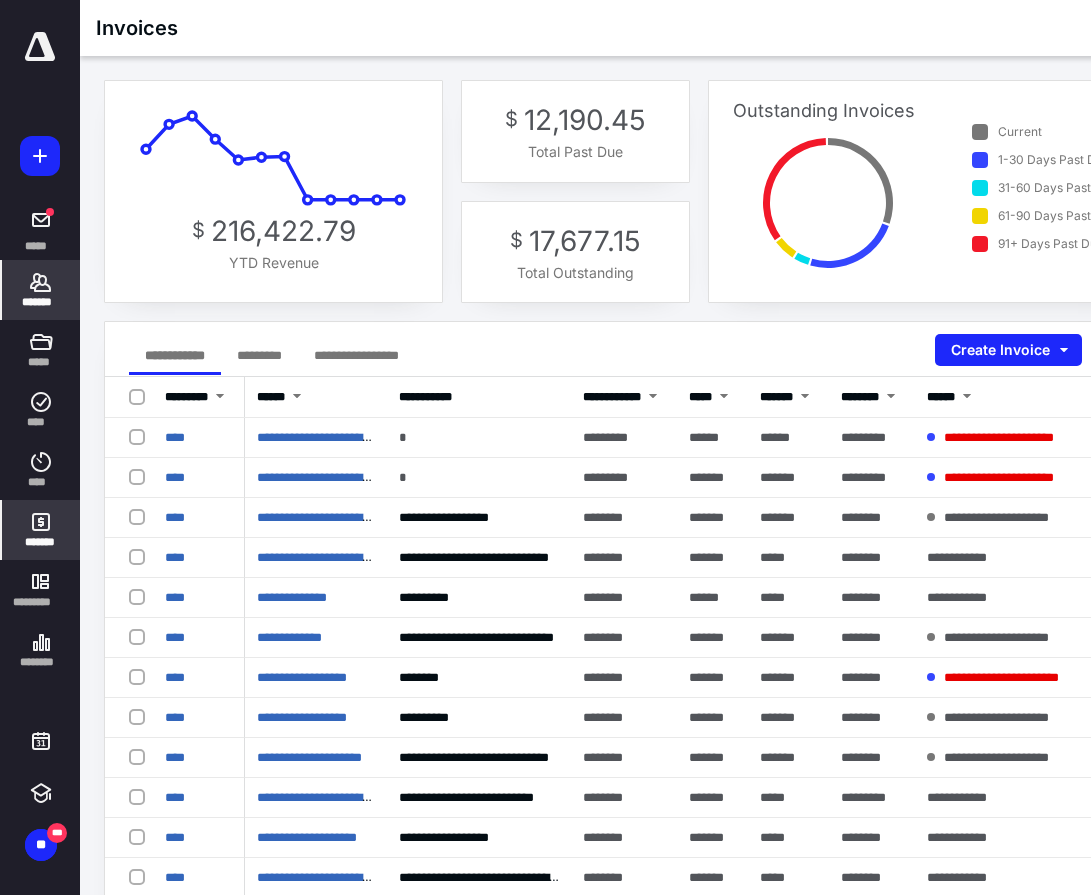 click on "*******" at bounding box center [41, 290] 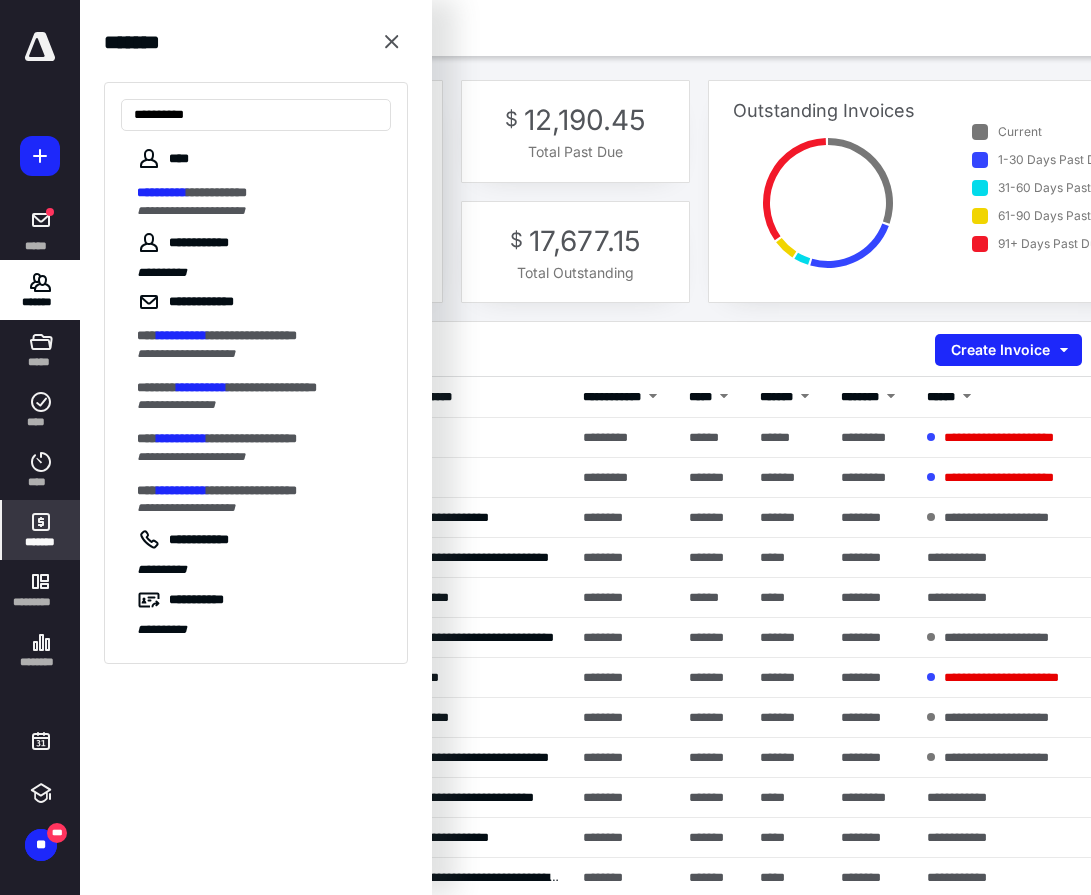 type on "**********" 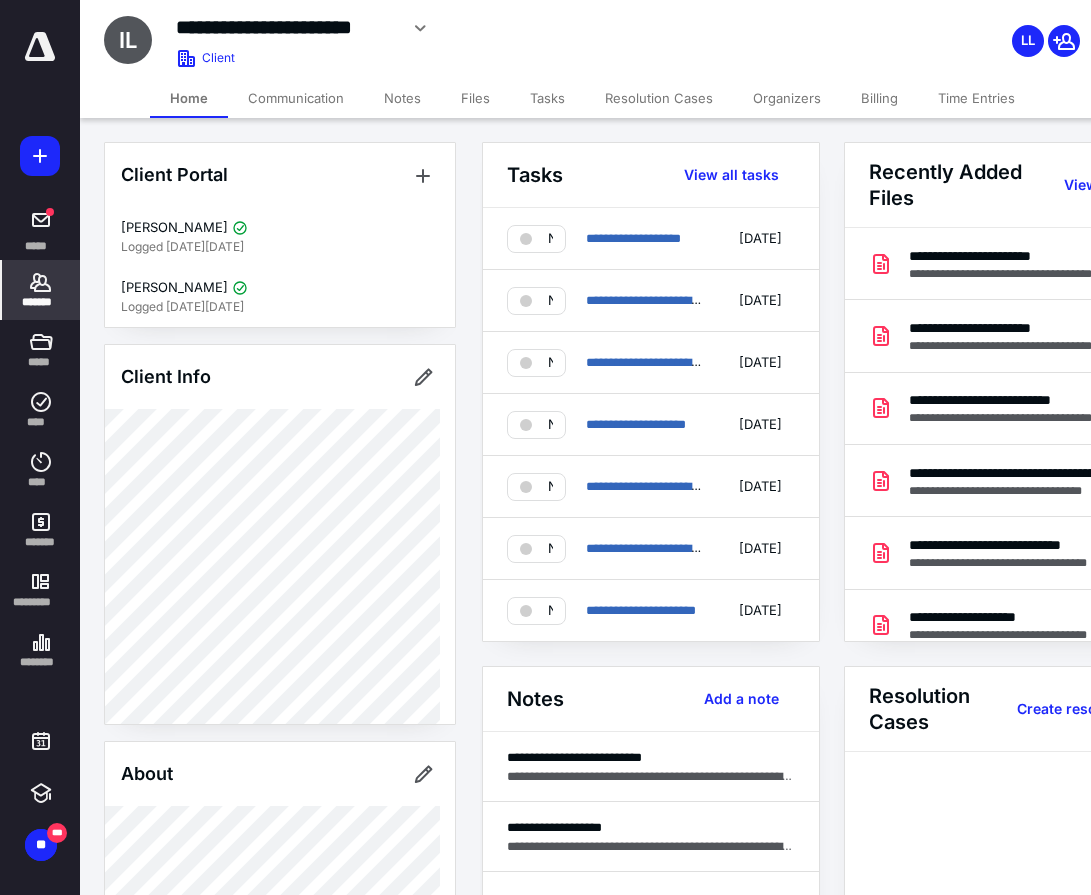 click on "Files" at bounding box center (475, 98) 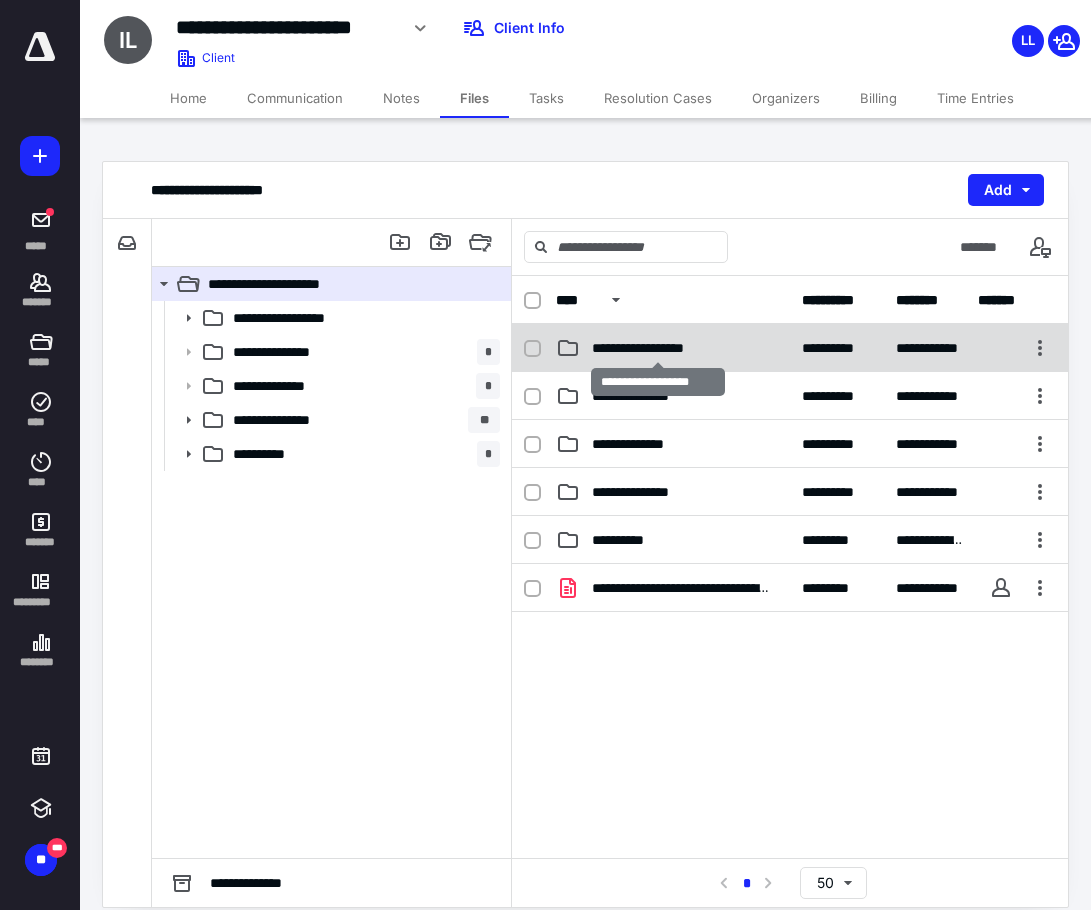 click on "**********" at bounding box center [657, 348] 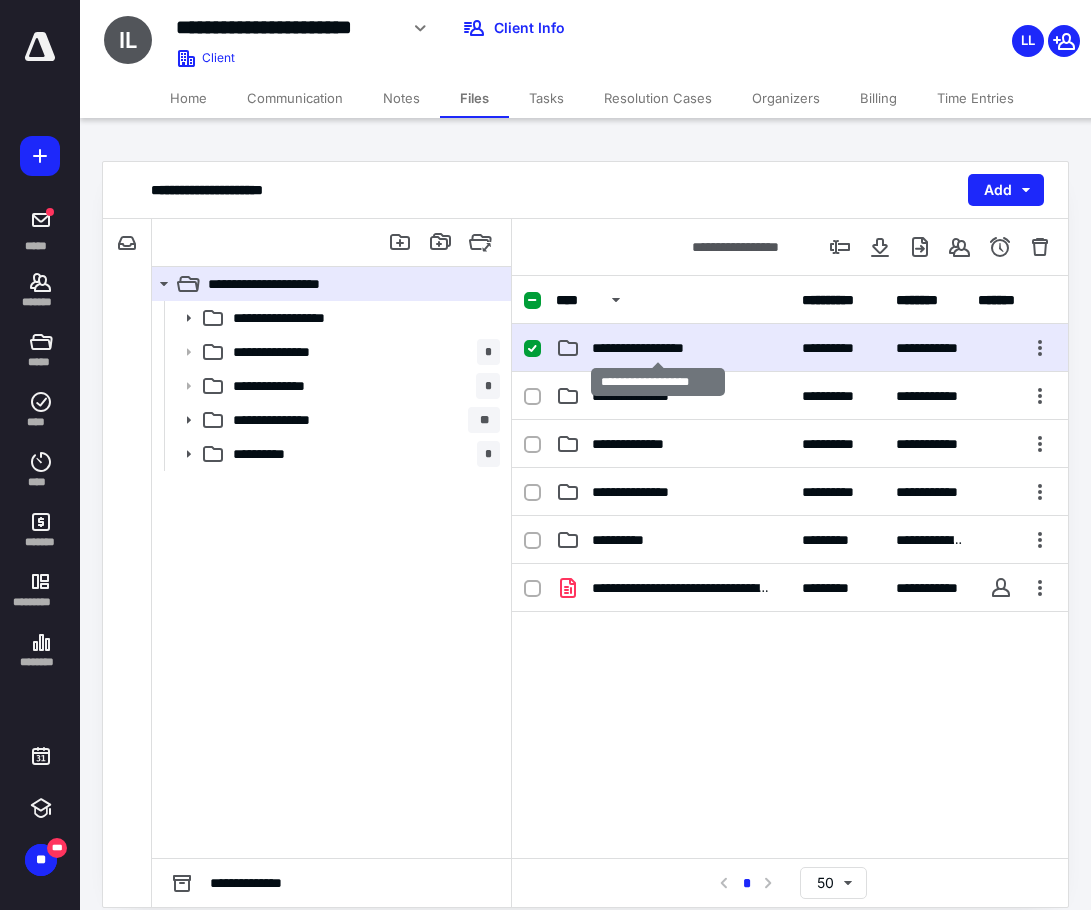 click on "**********" at bounding box center [657, 348] 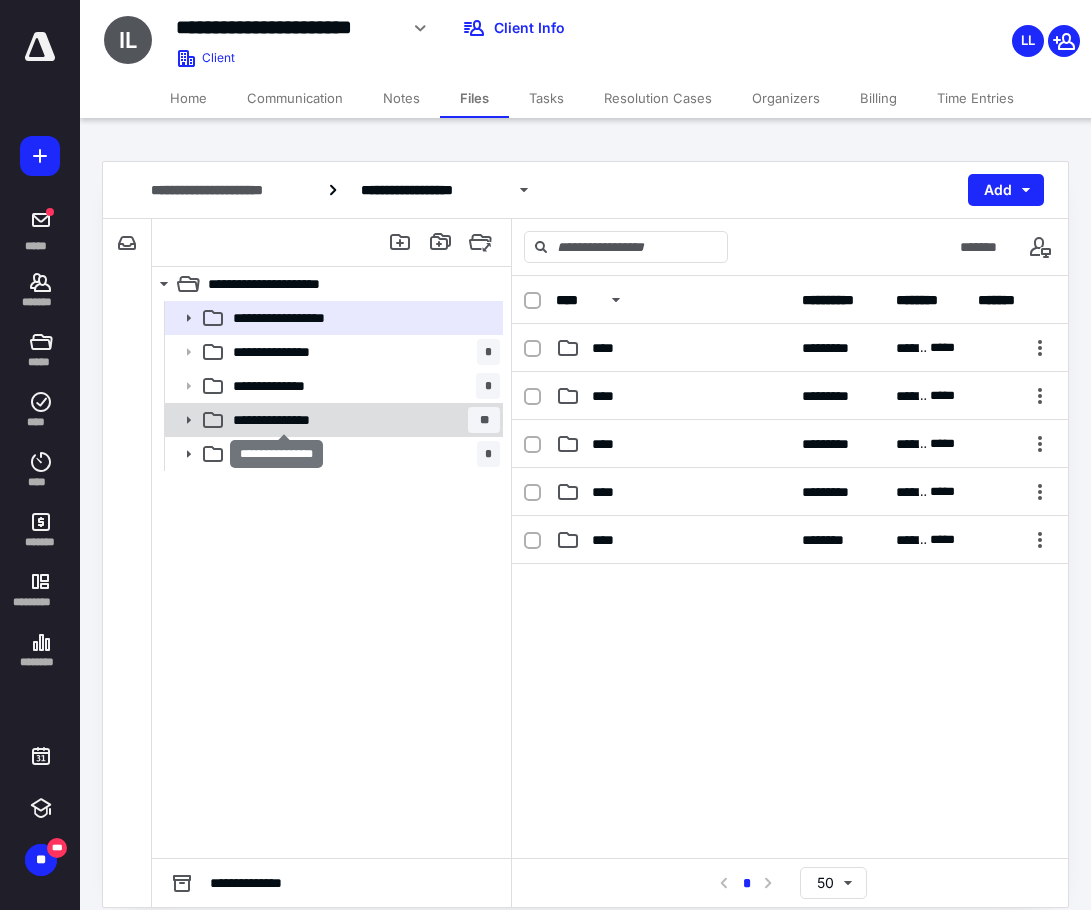 click on "**********" at bounding box center [283, 420] 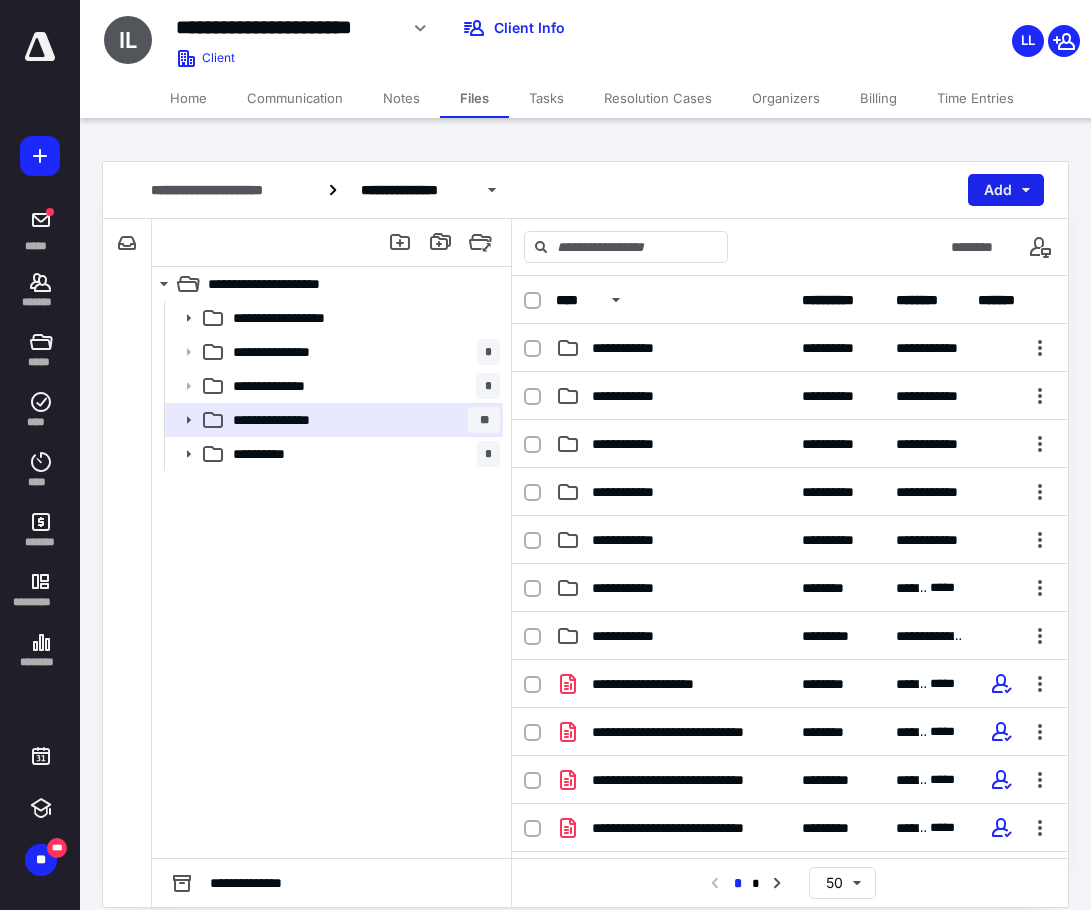 click on "Add" at bounding box center [1006, 190] 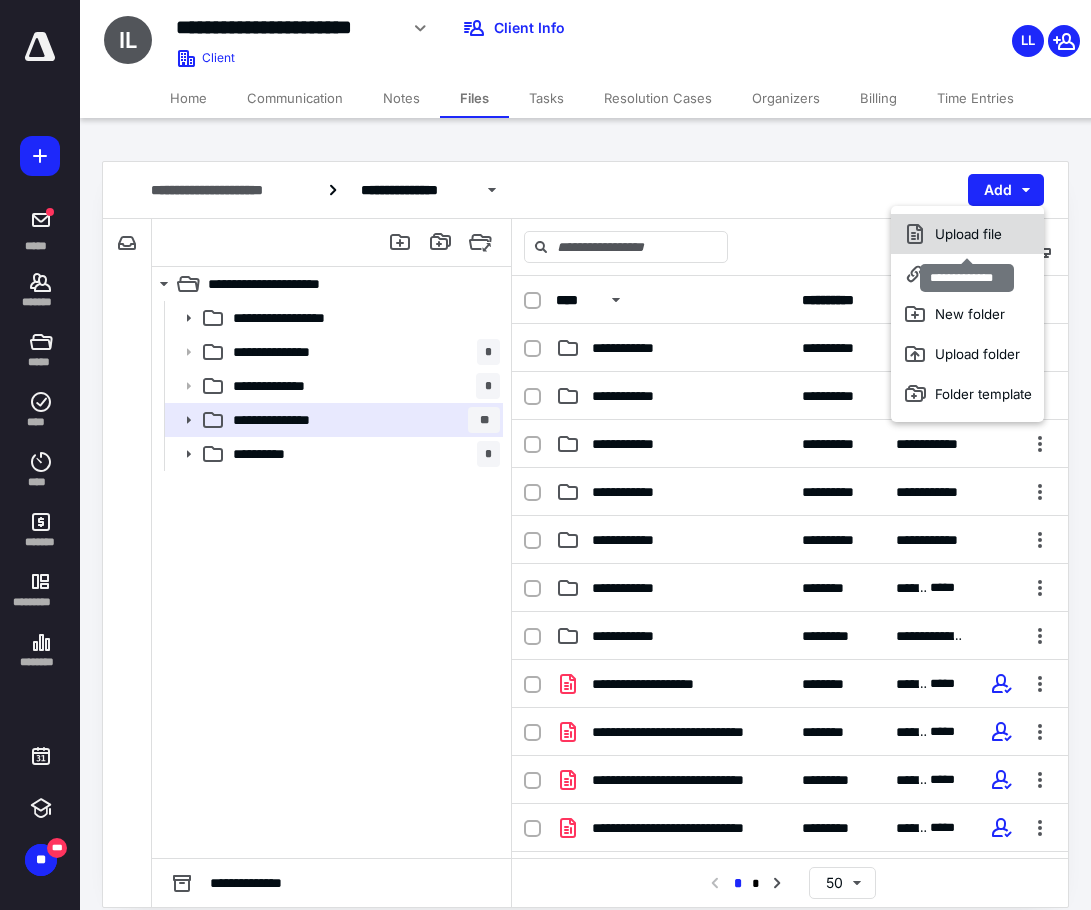 click on "Upload file" at bounding box center (967, 234) 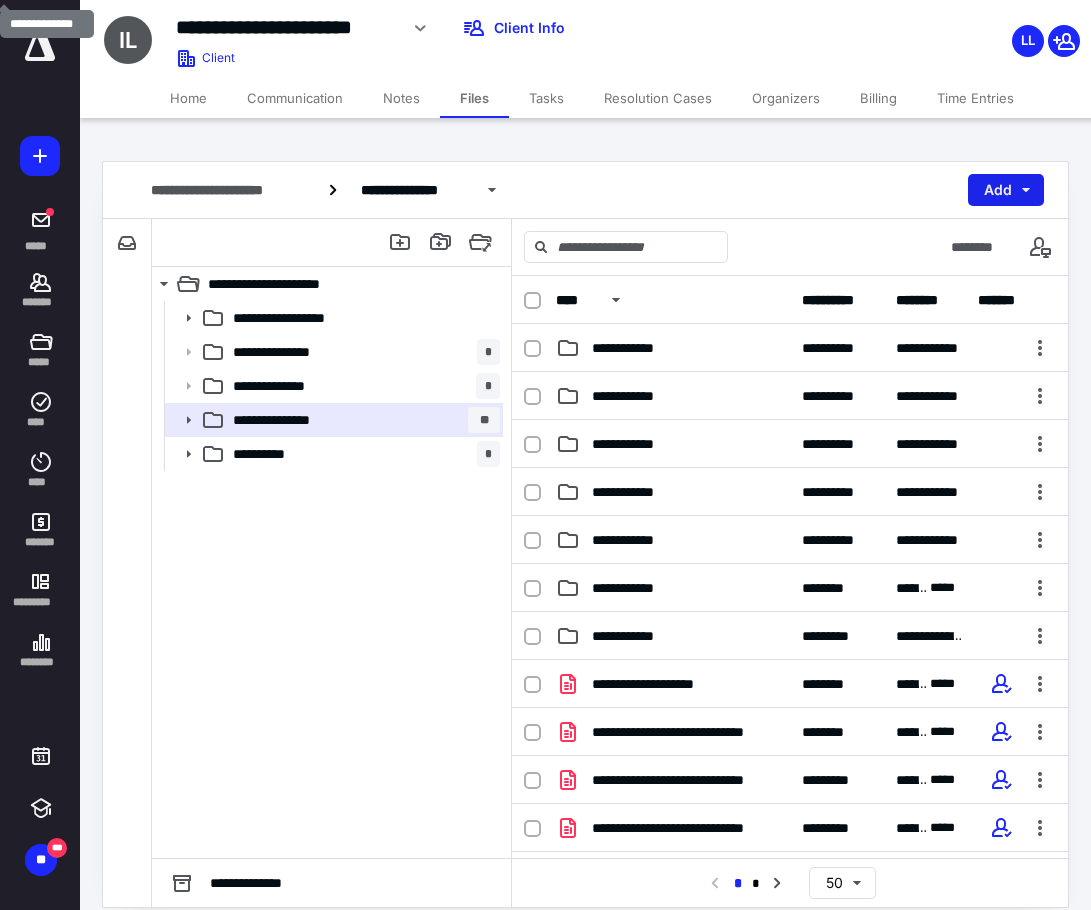 click on "Add" at bounding box center (1006, 190) 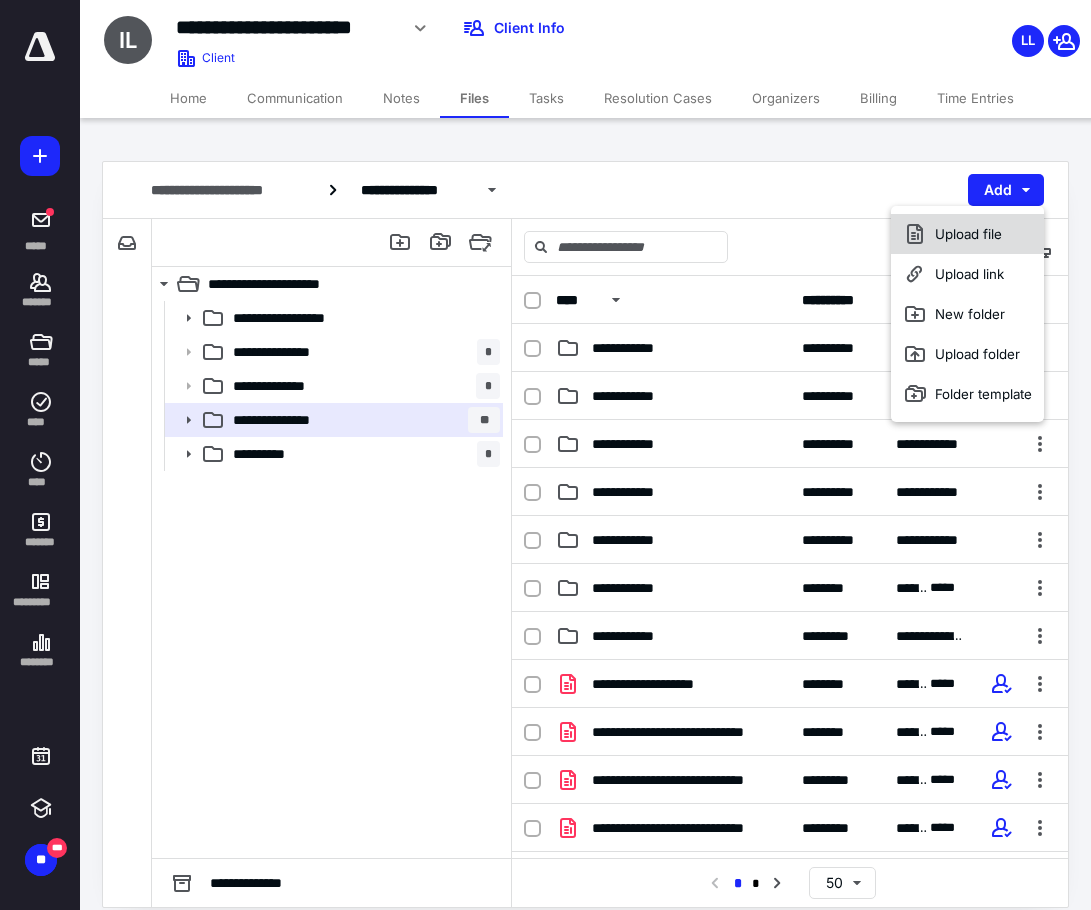 drag, startPoint x: 992, startPoint y: 199, endPoint x: 1000, endPoint y: 230, distance: 32.01562 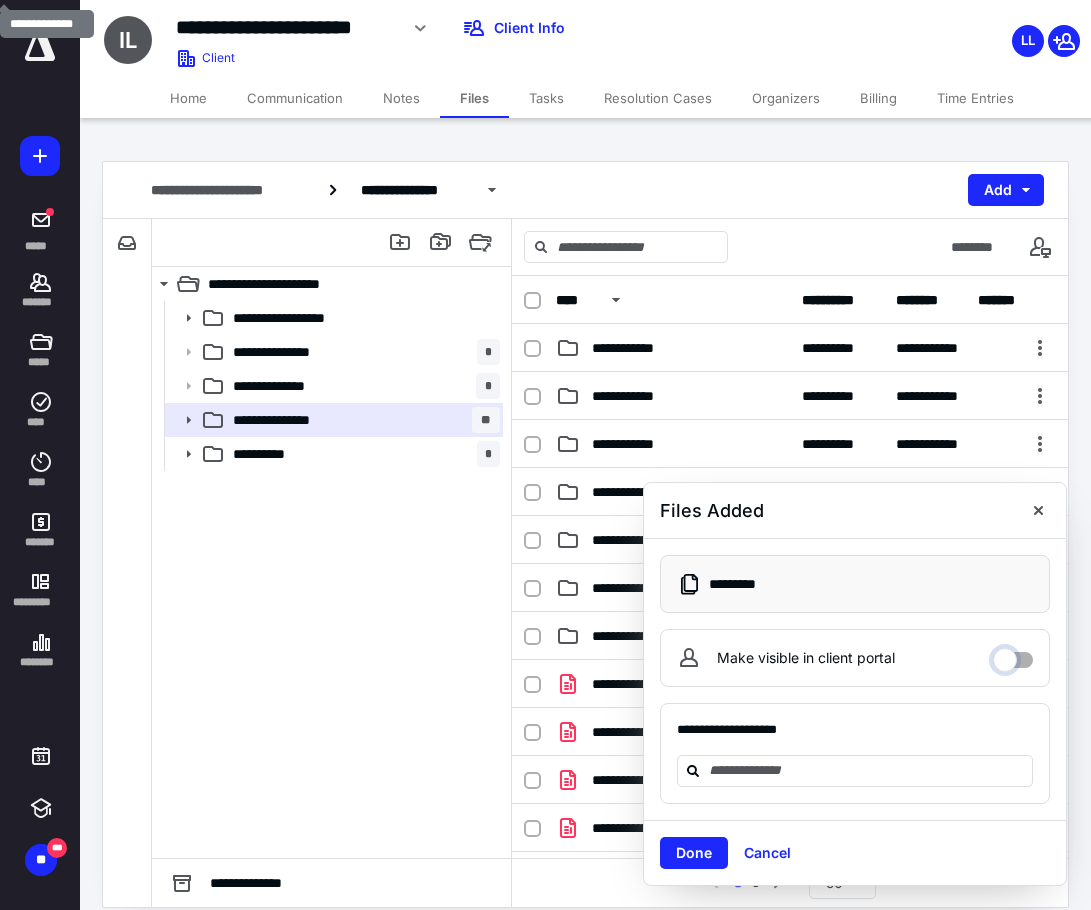 click on "Make visible in client portal" at bounding box center (1013, 655) 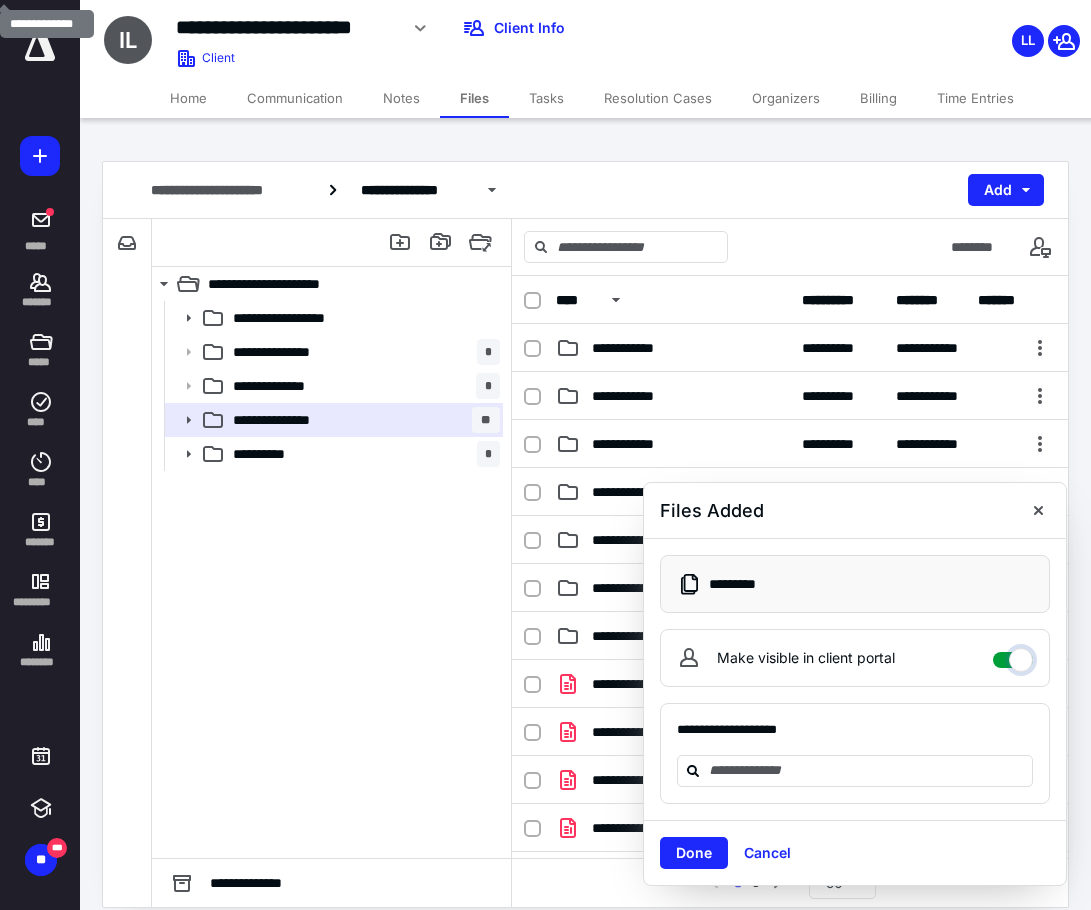 checkbox on "****" 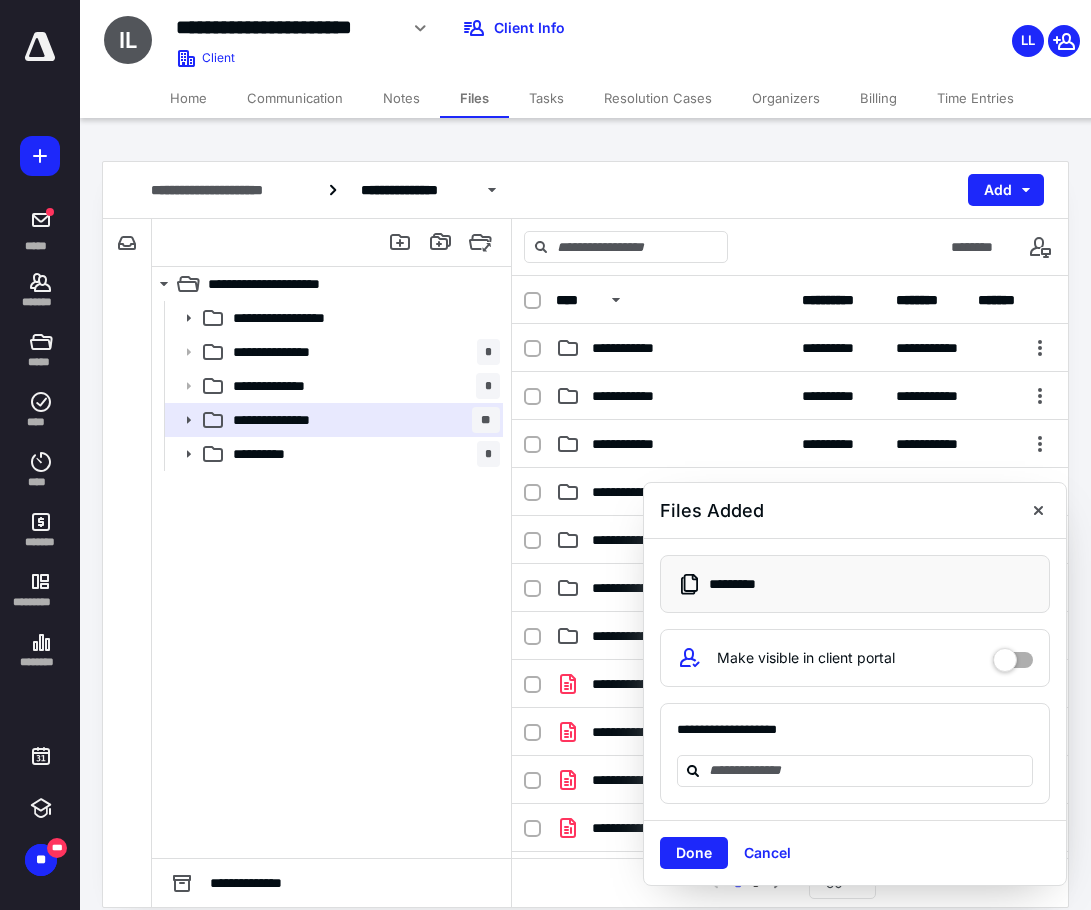 click on "**********" at bounding box center [855, 738] 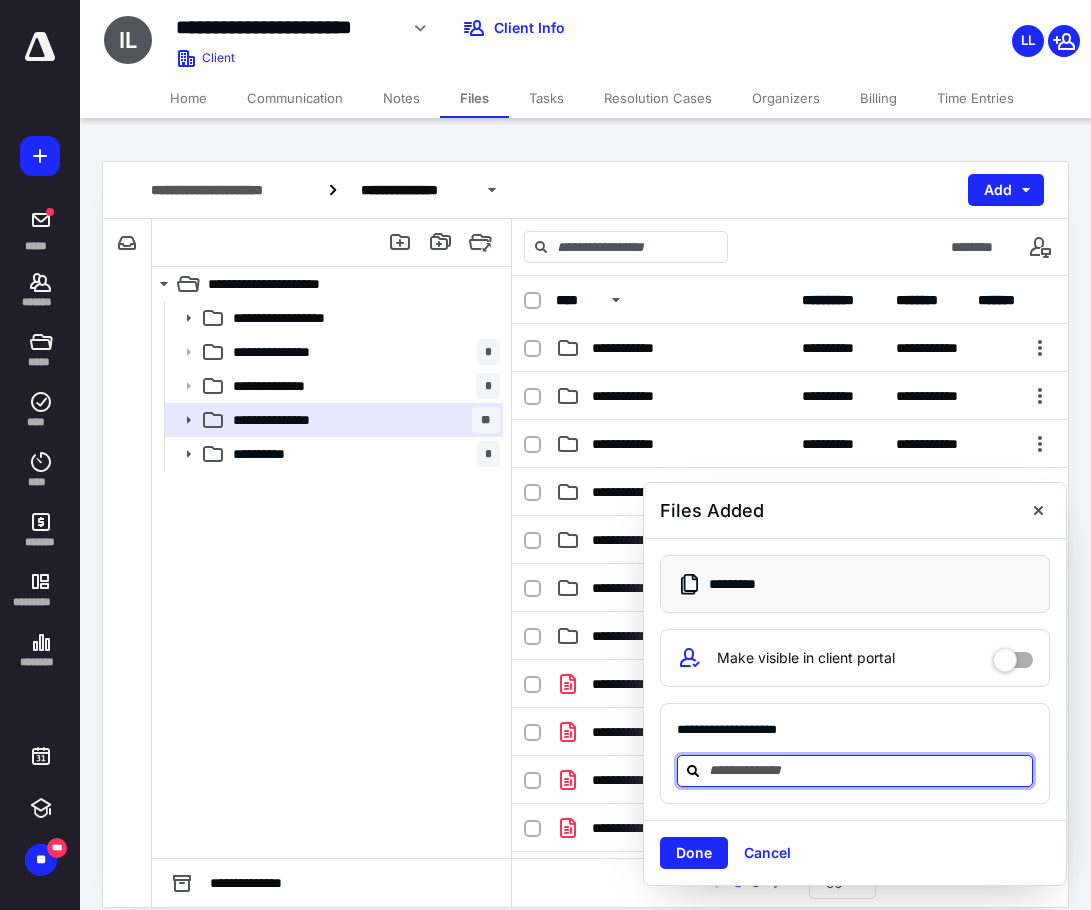 click at bounding box center [867, 770] 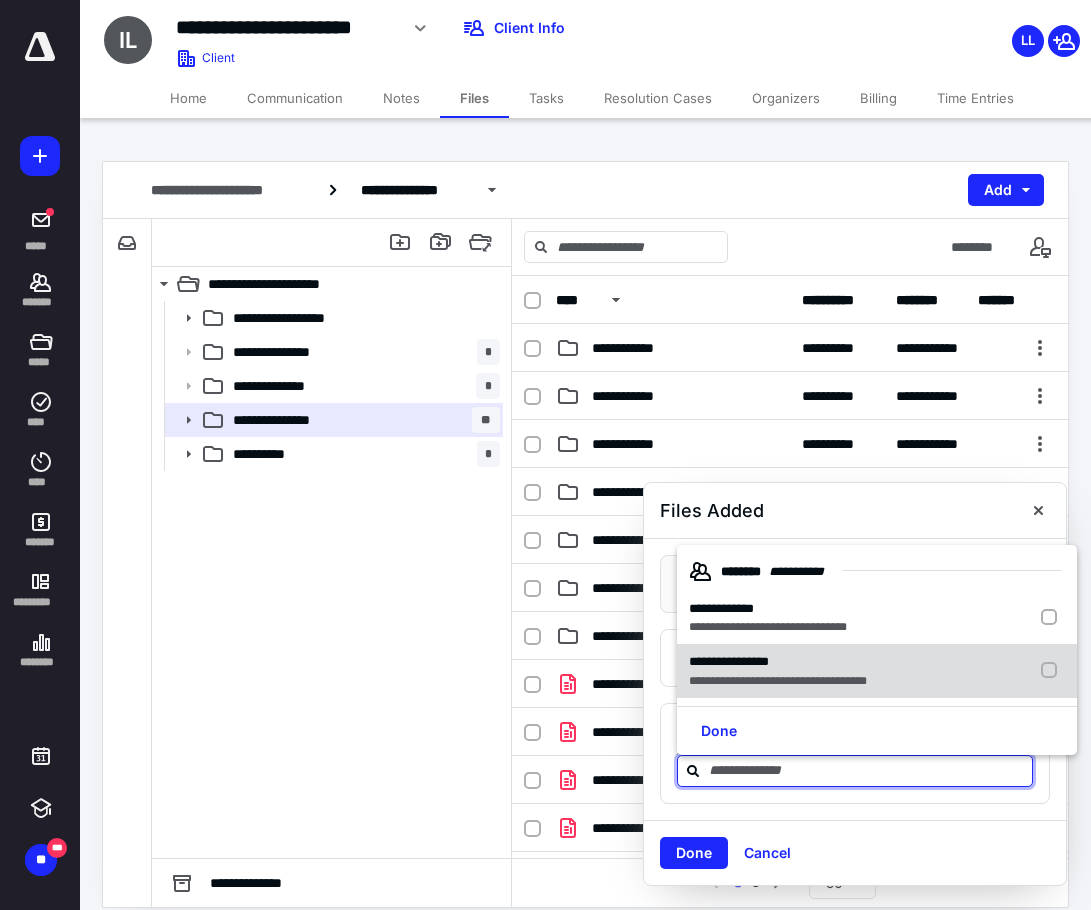 drag, startPoint x: 838, startPoint y: 620, endPoint x: 817, endPoint y: 653, distance: 39.115215 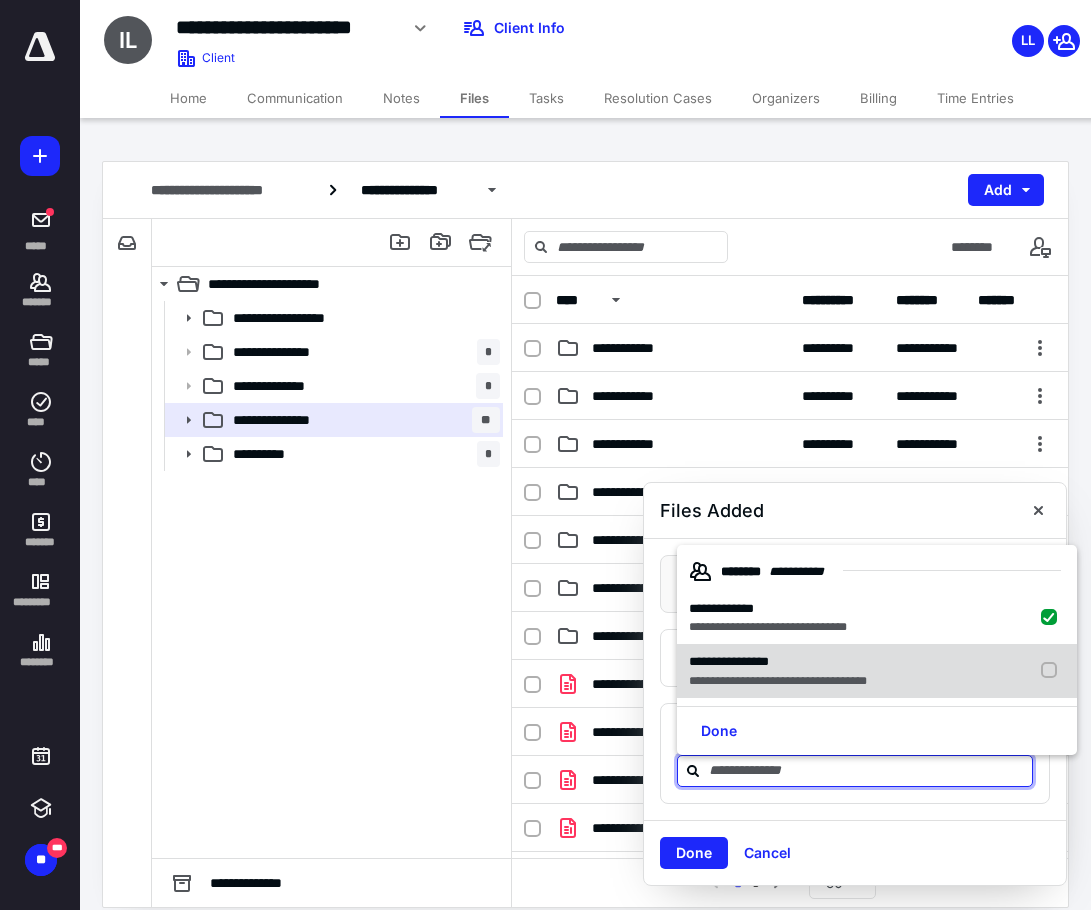 checkbox on "true" 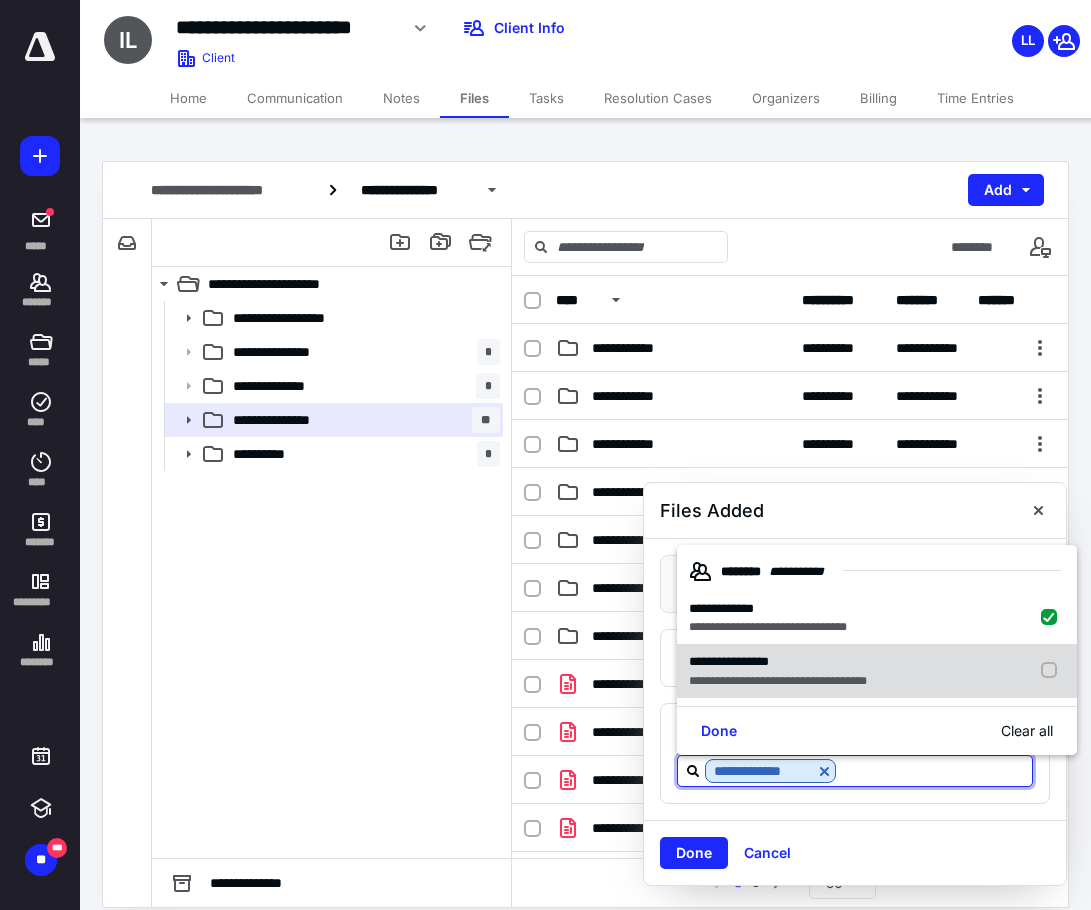 click on "**********" at bounding box center (778, 662) 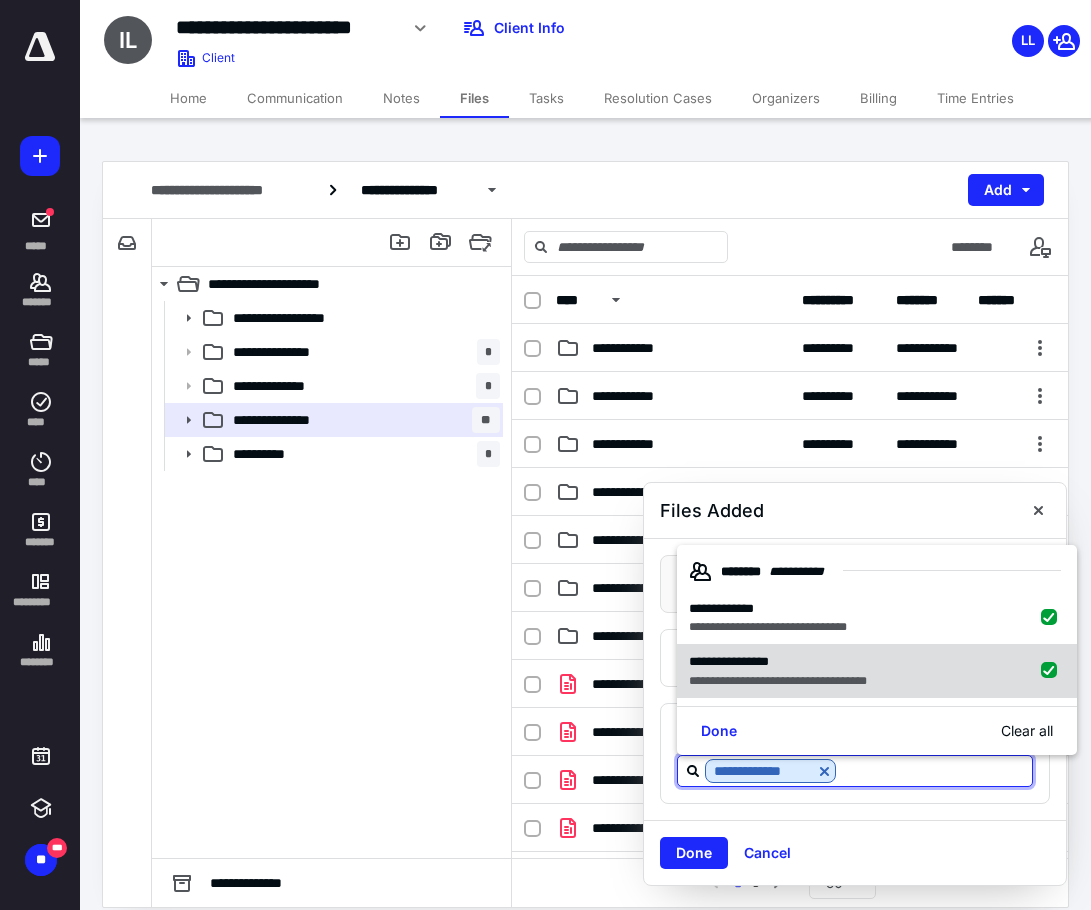 checkbox on "true" 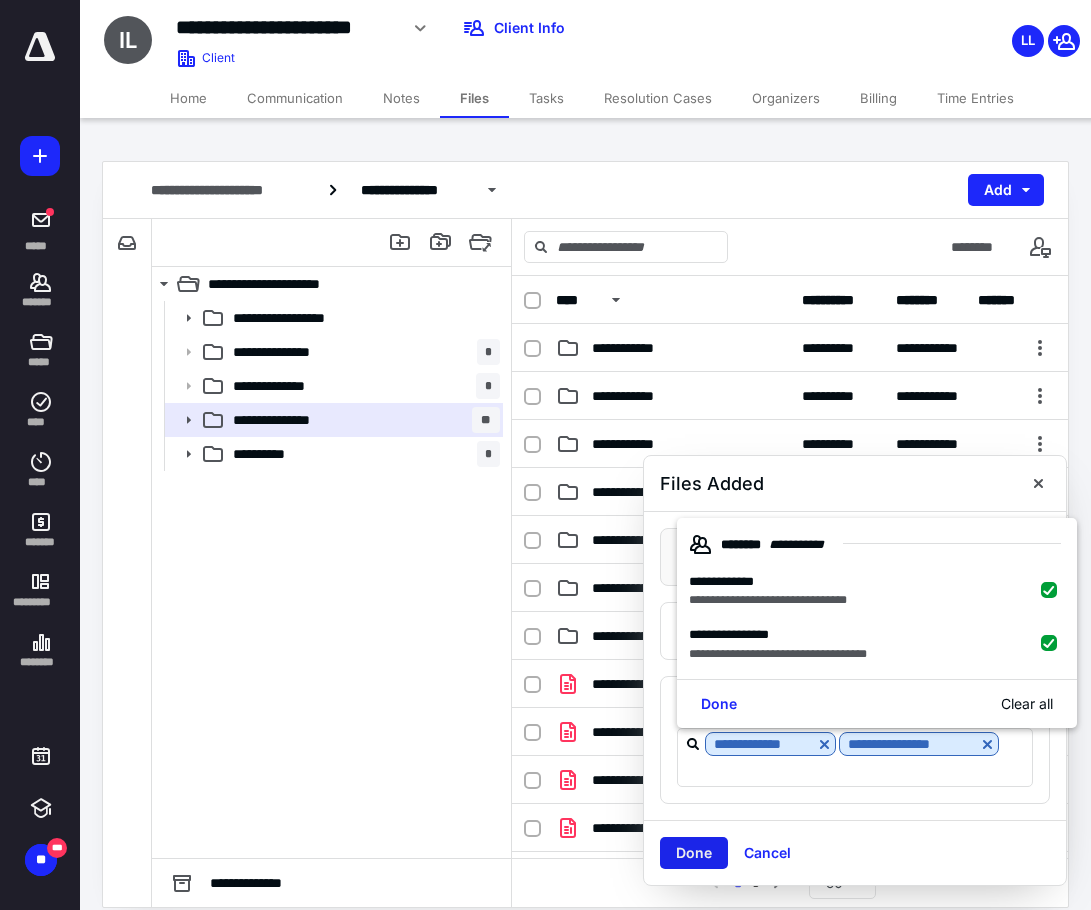 click on "Done" at bounding box center (694, 853) 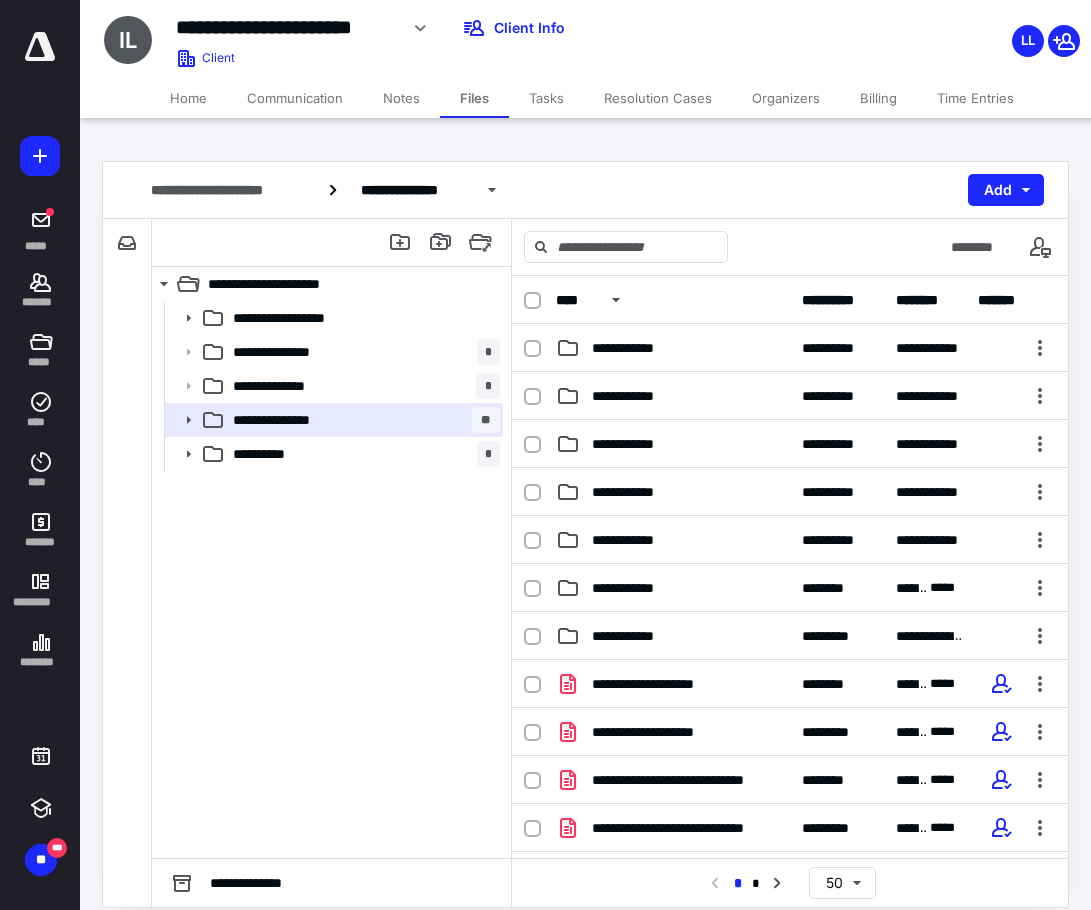 click on "Tasks" at bounding box center [546, 98] 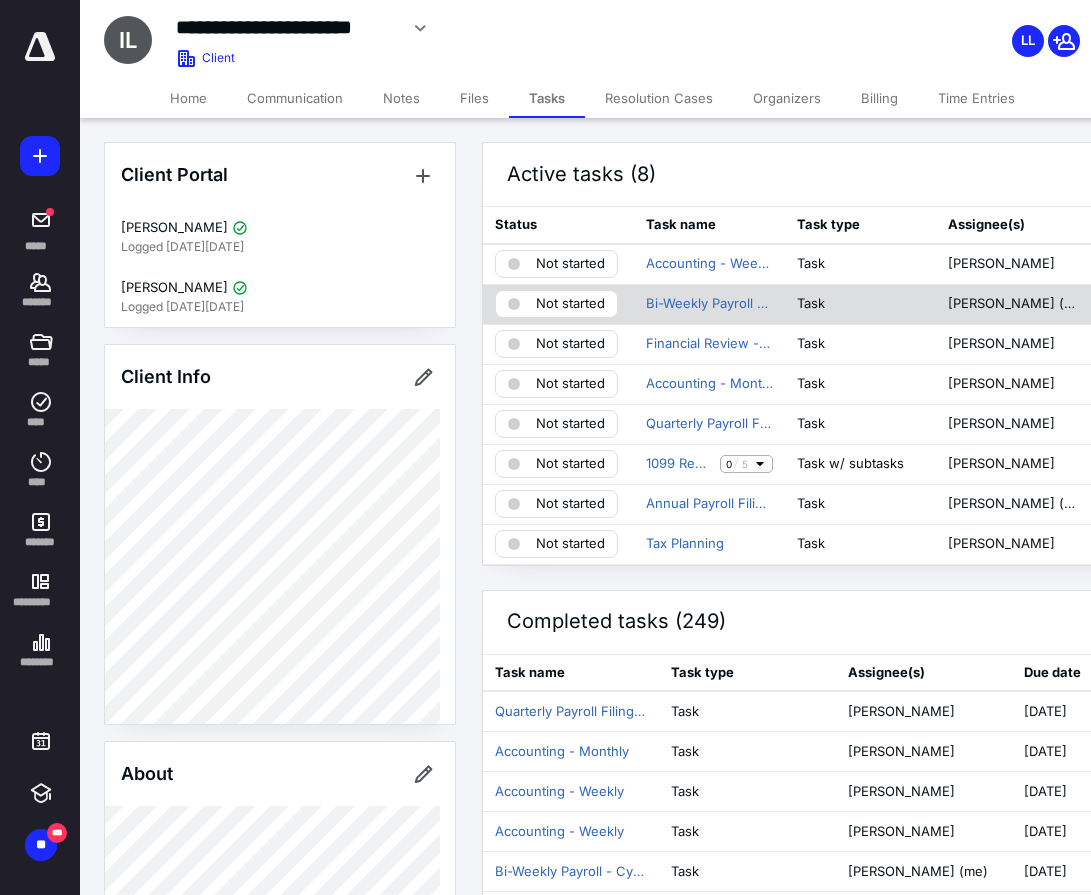 click on "Not started" at bounding box center (556, 304) 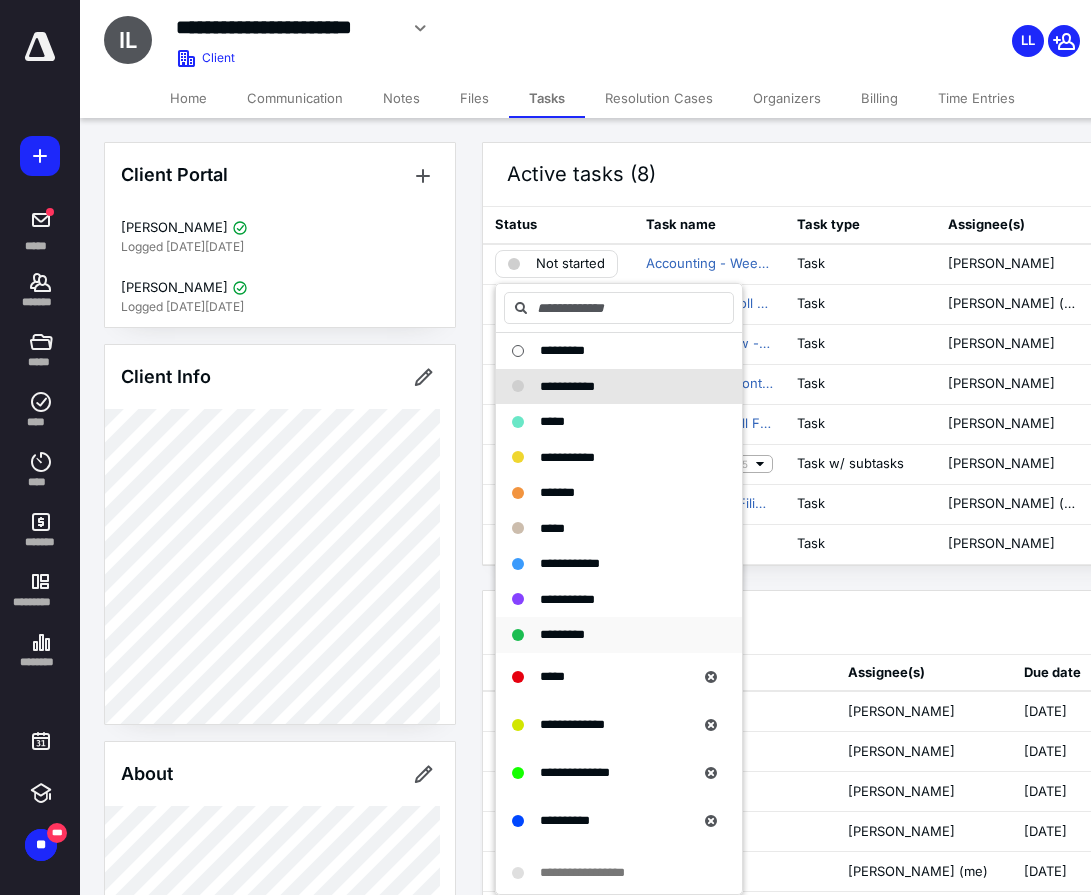 click on "*********" at bounding box center [562, 634] 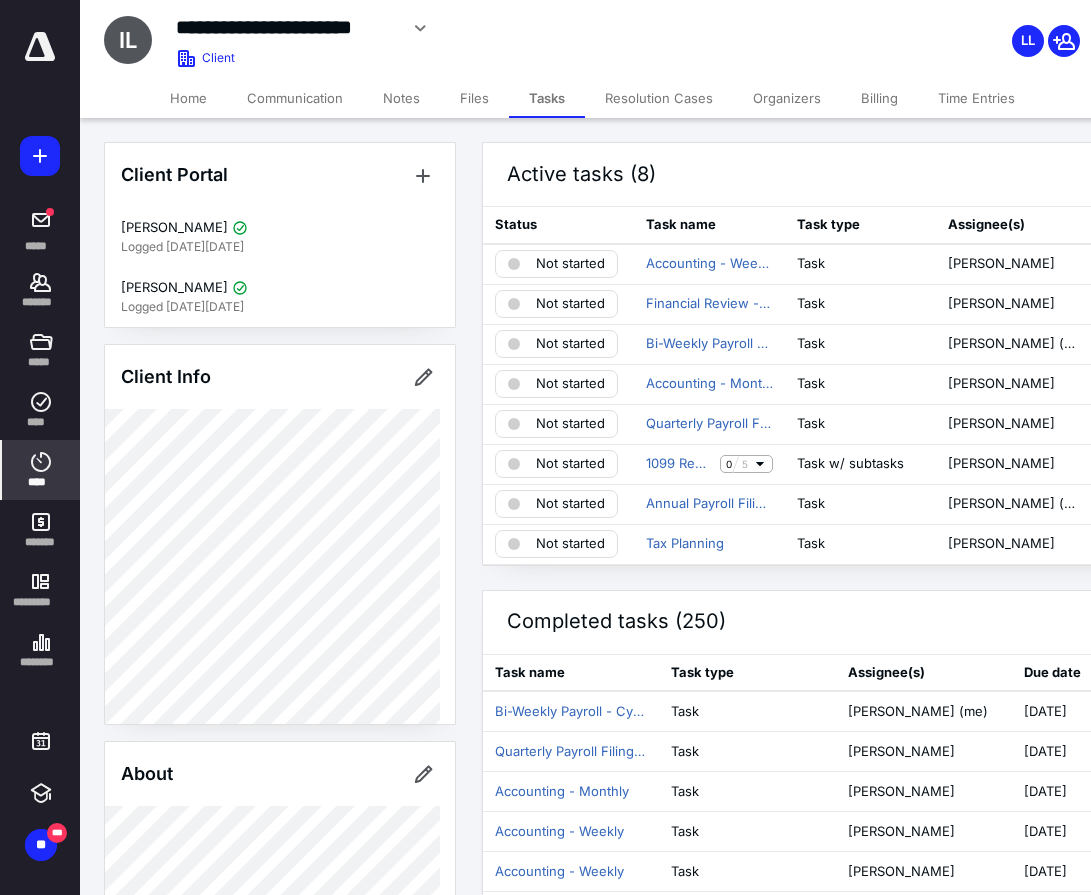 click on "****" at bounding box center [41, 470] 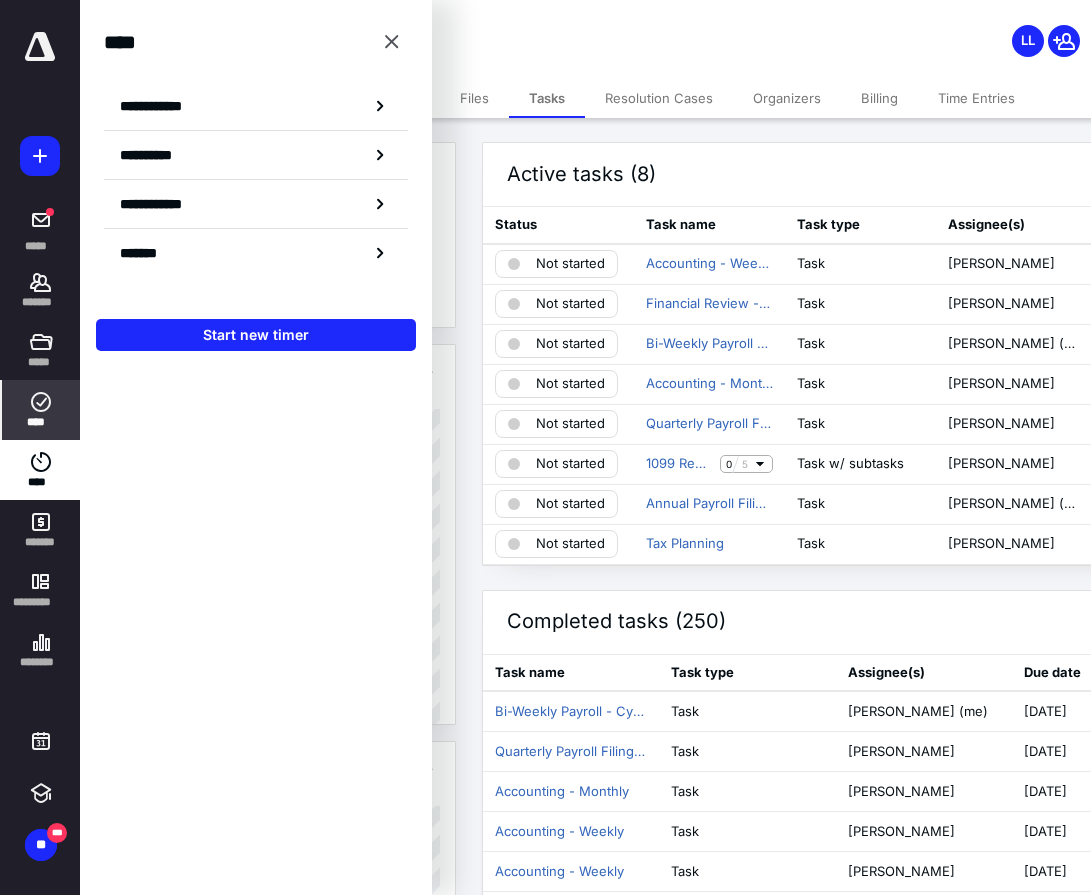 click on "****" at bounding box center [41, 422] 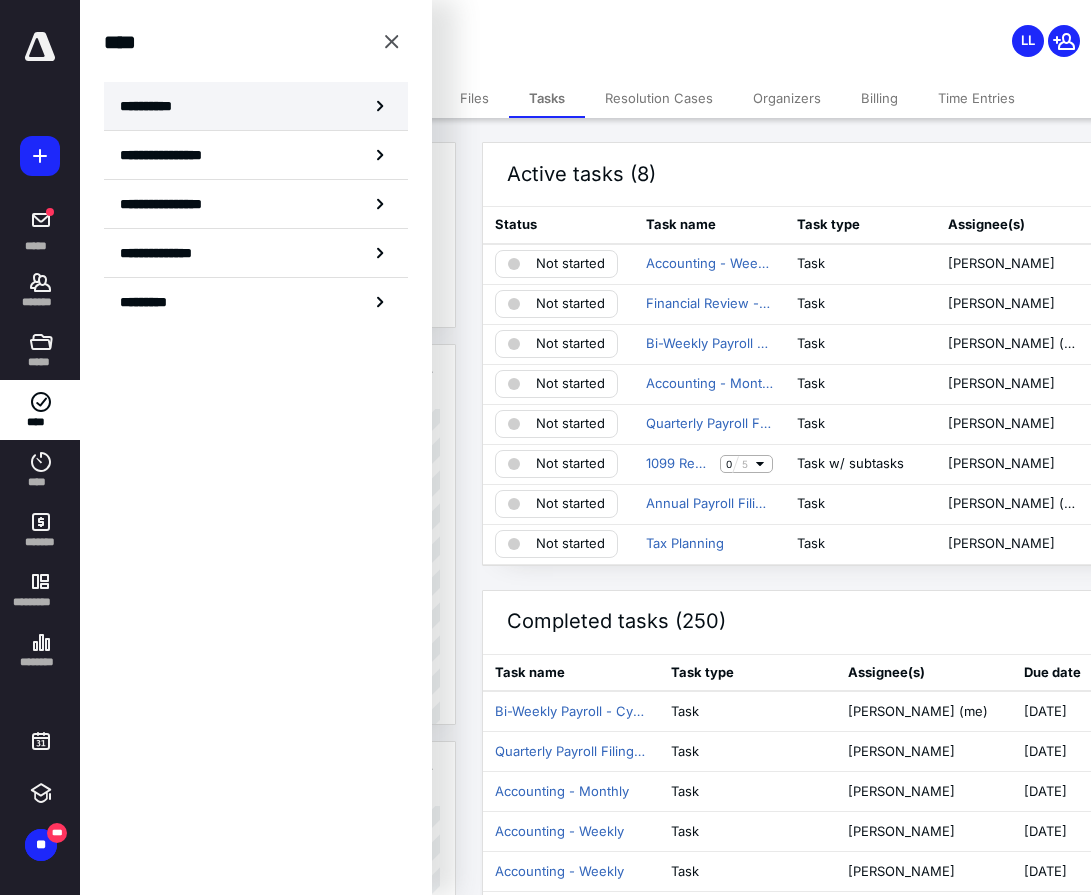click on "**********" at bounding box center (256, 106) 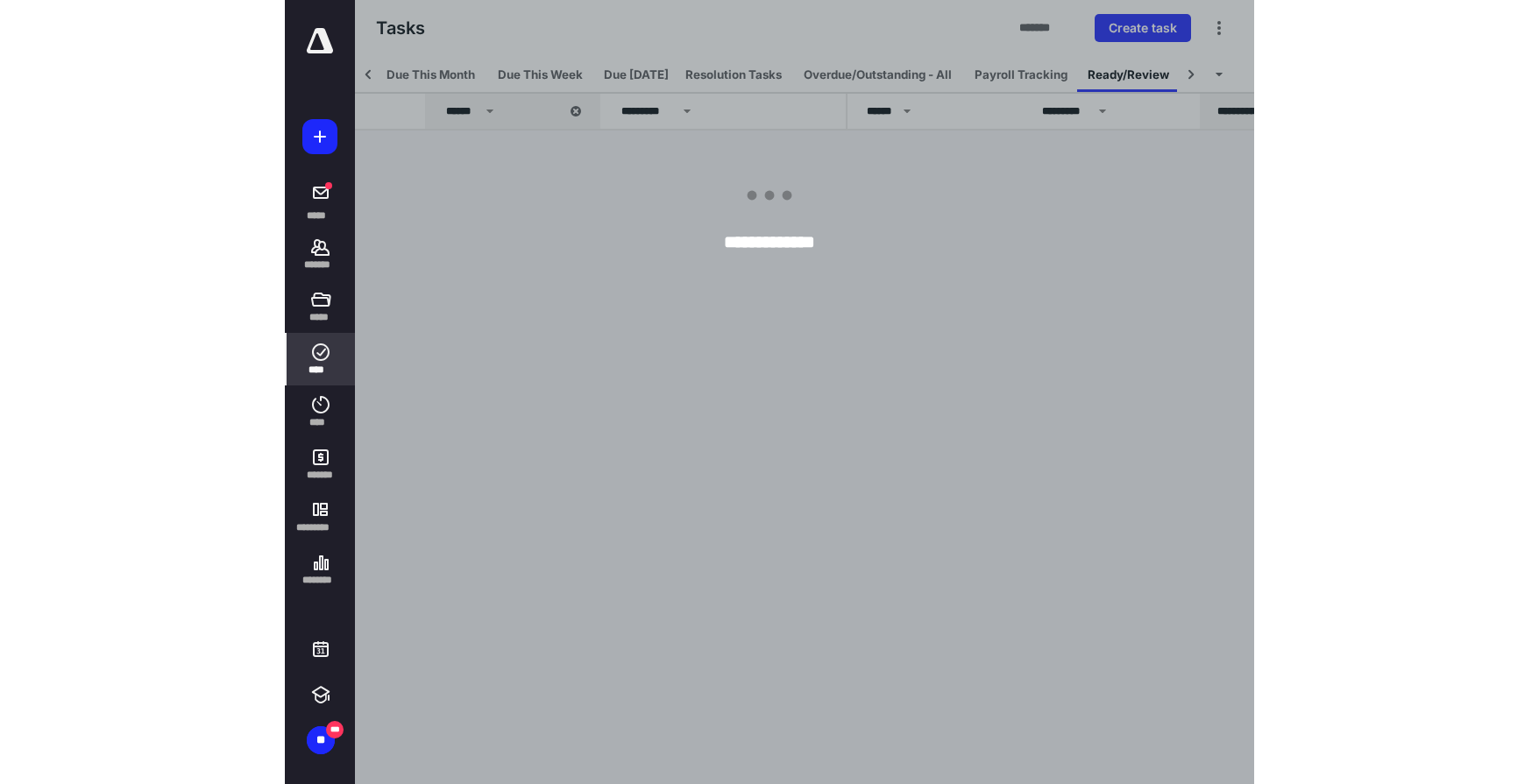 scroll, scrollTop: 0, scrollLeft: 388, axis: horizontal 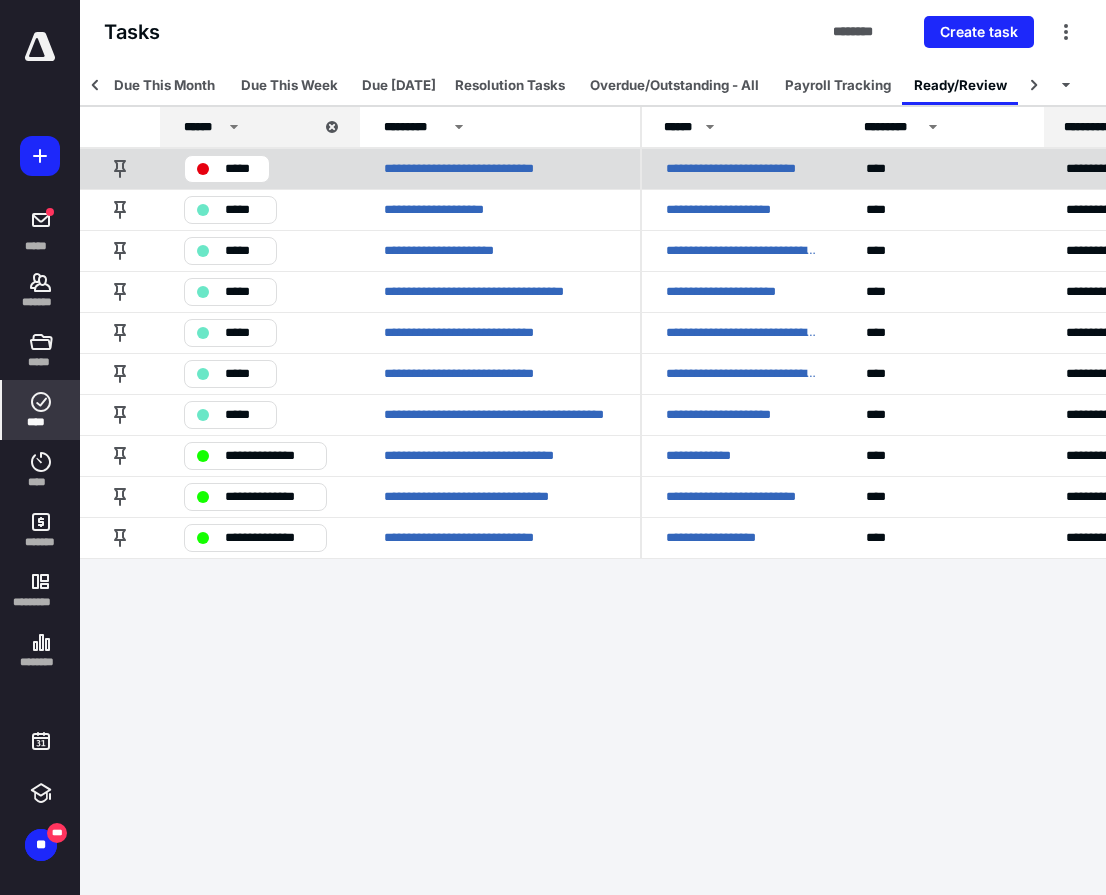 click on "*****" at bounding box center [241, 169] 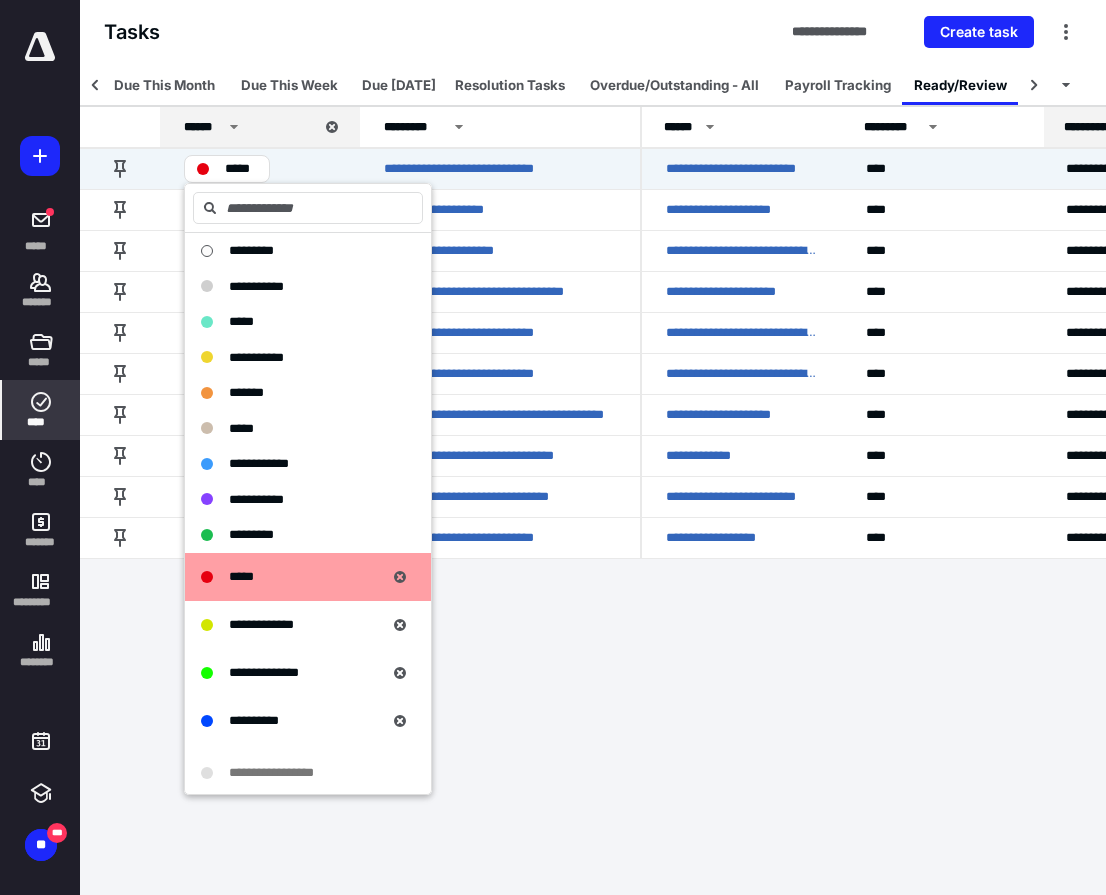 click on "**********" at bounding box center (593, 32) 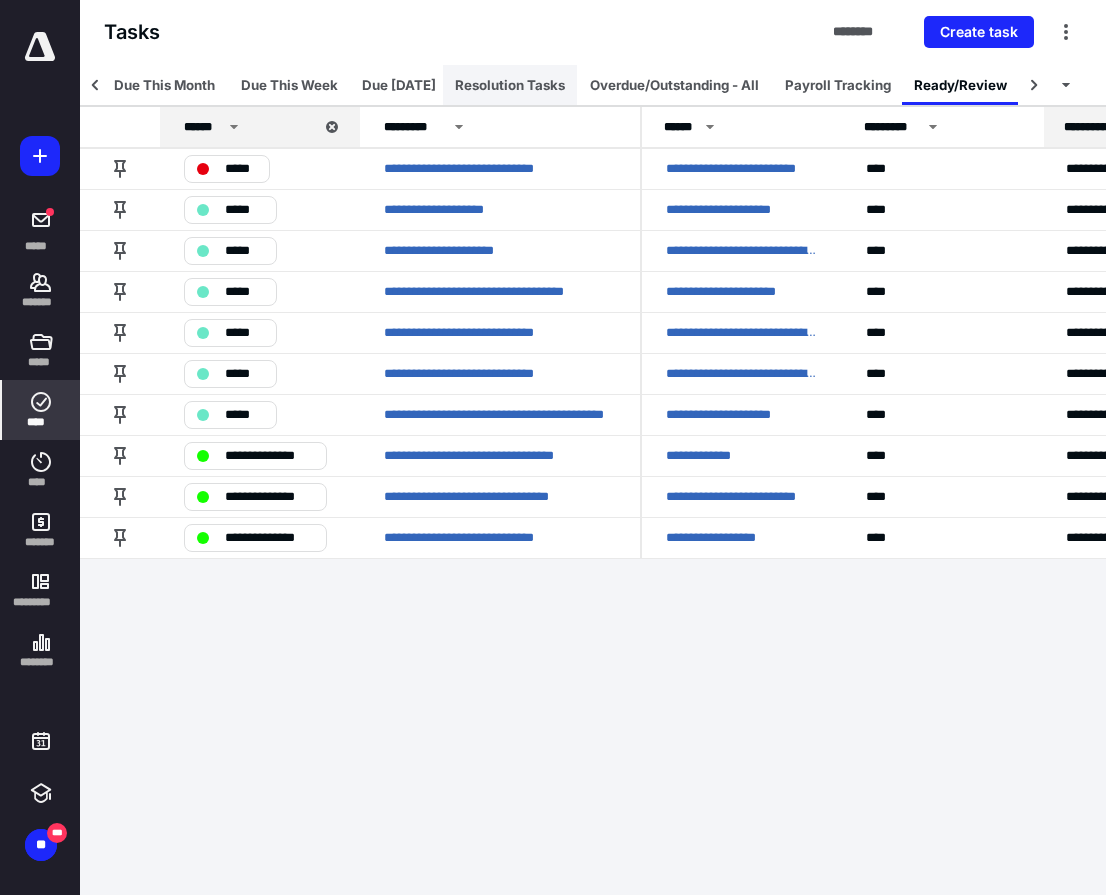 click on "Resolution Tasks" at bounding box center [510, 85] 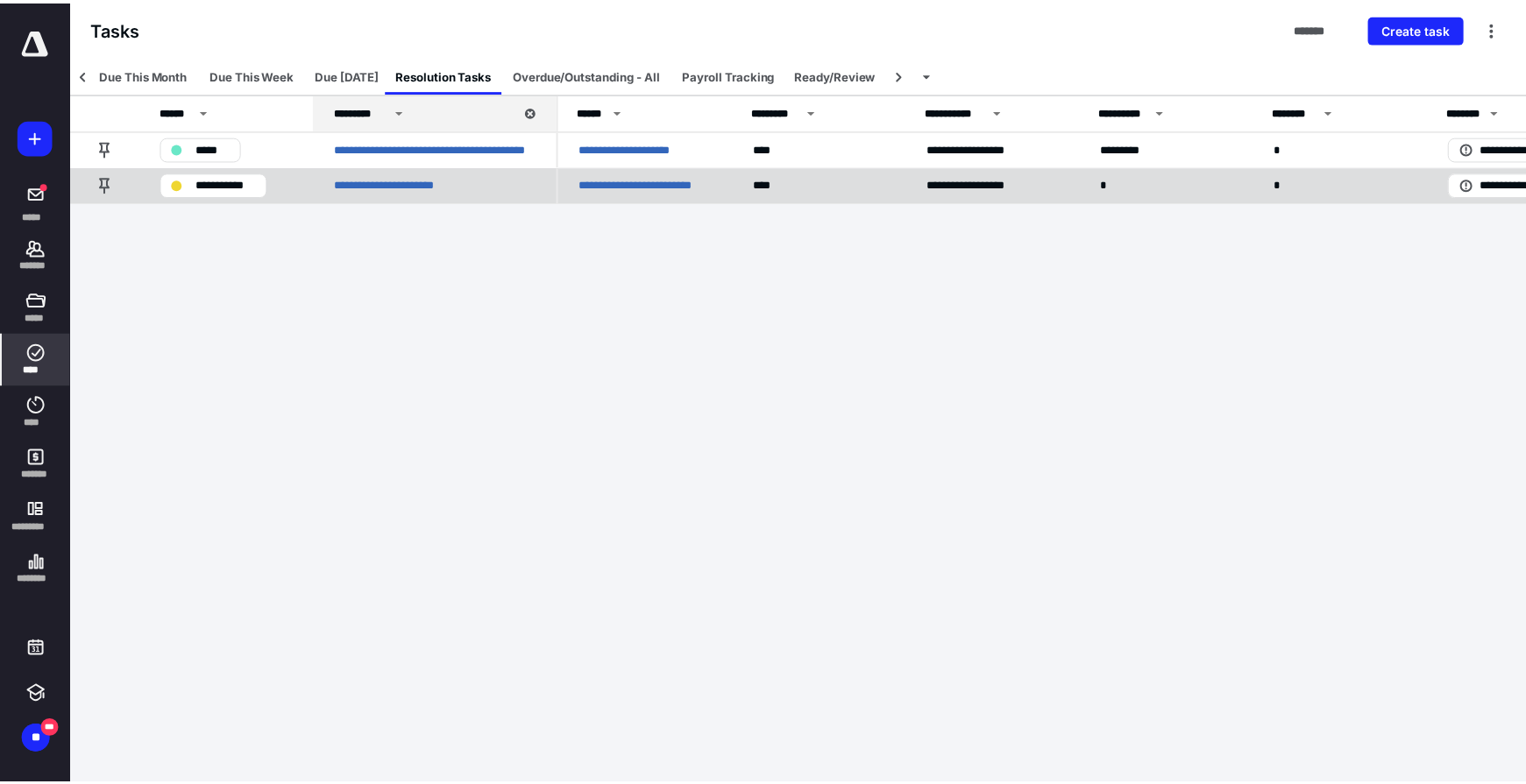 scroll, scrollTop: 0, scrollLeft: 110, axis: horizontal 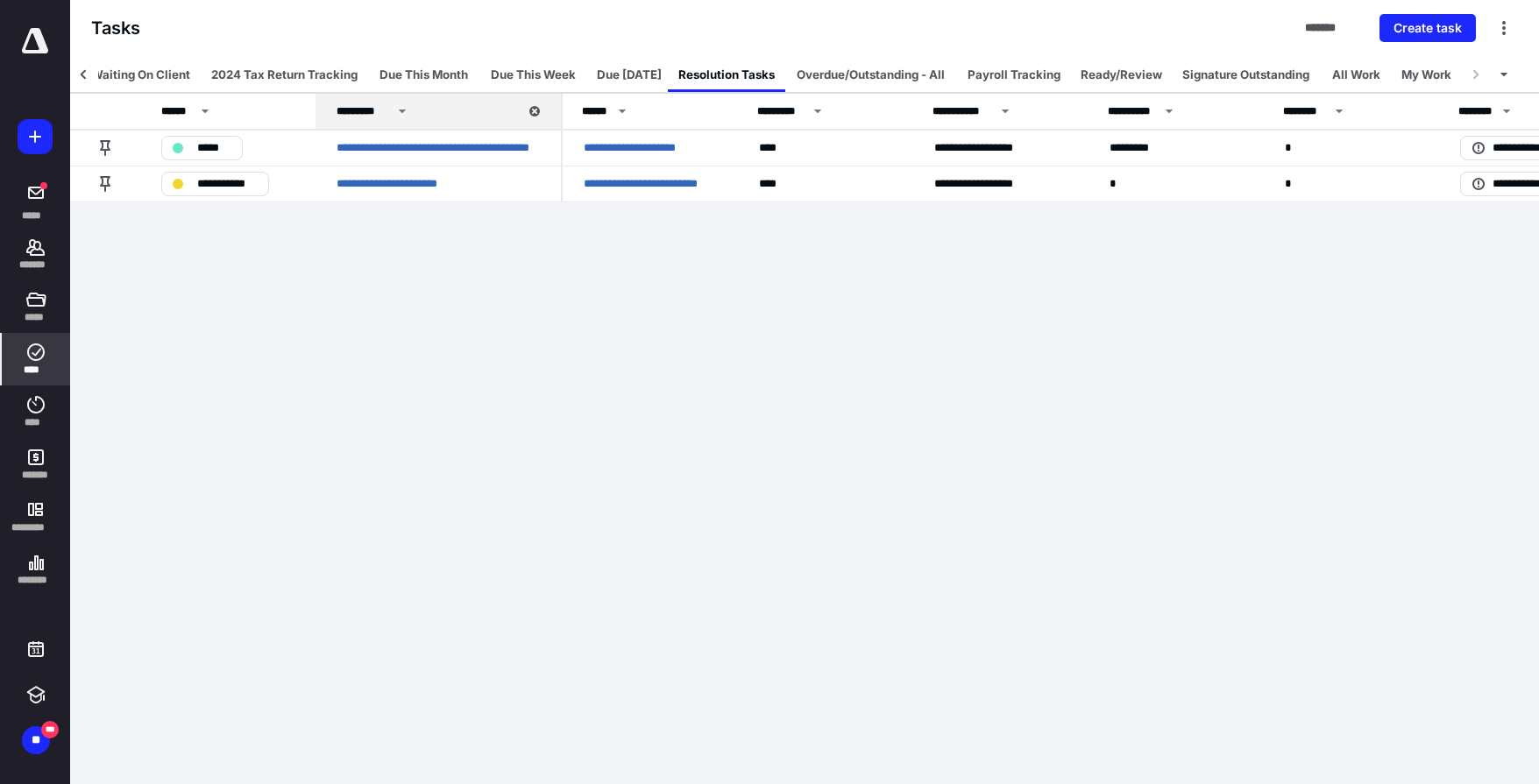 click on "**********" at bounding box center (770, 392) 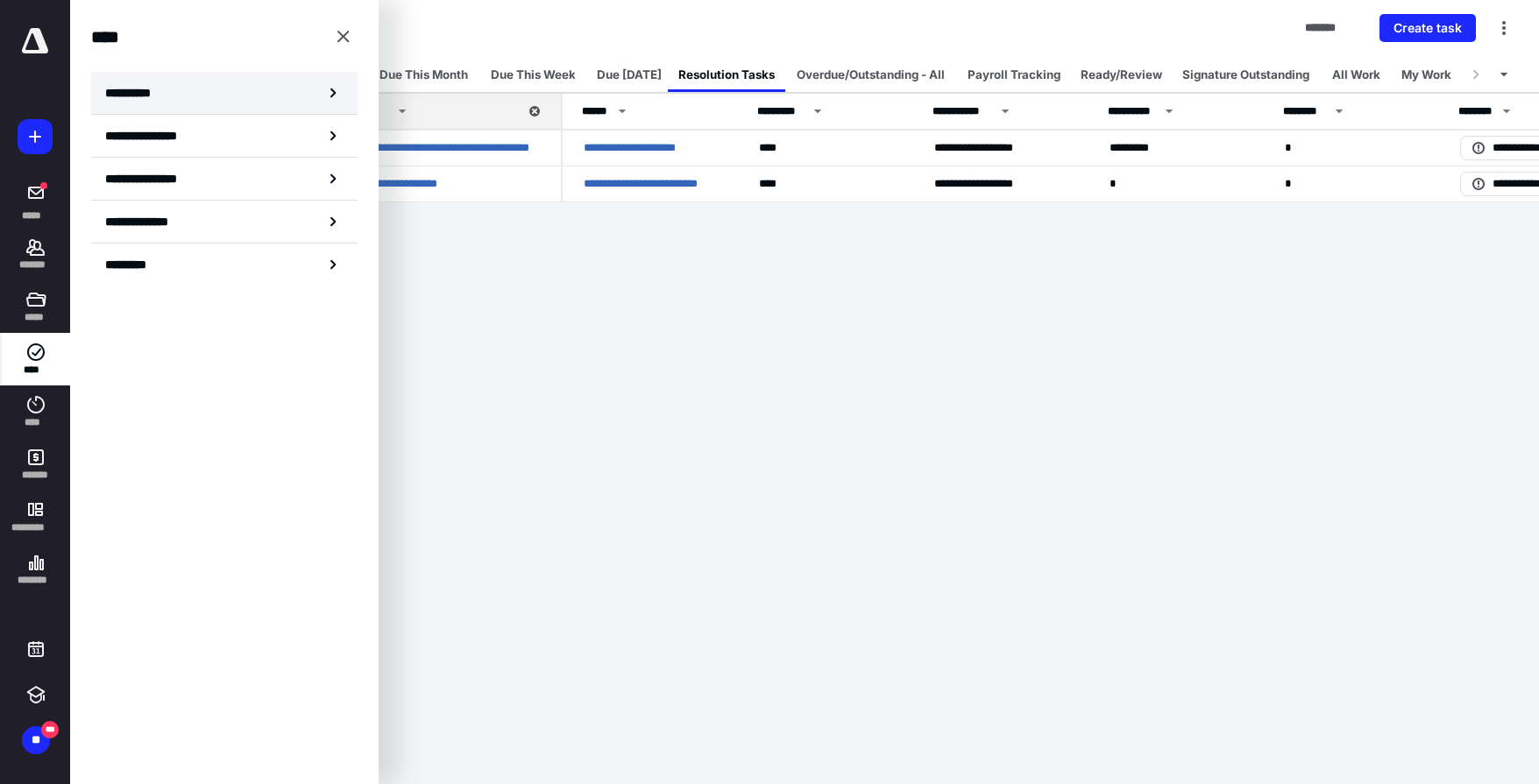 click on "**********" at bounding box center [224, 93] 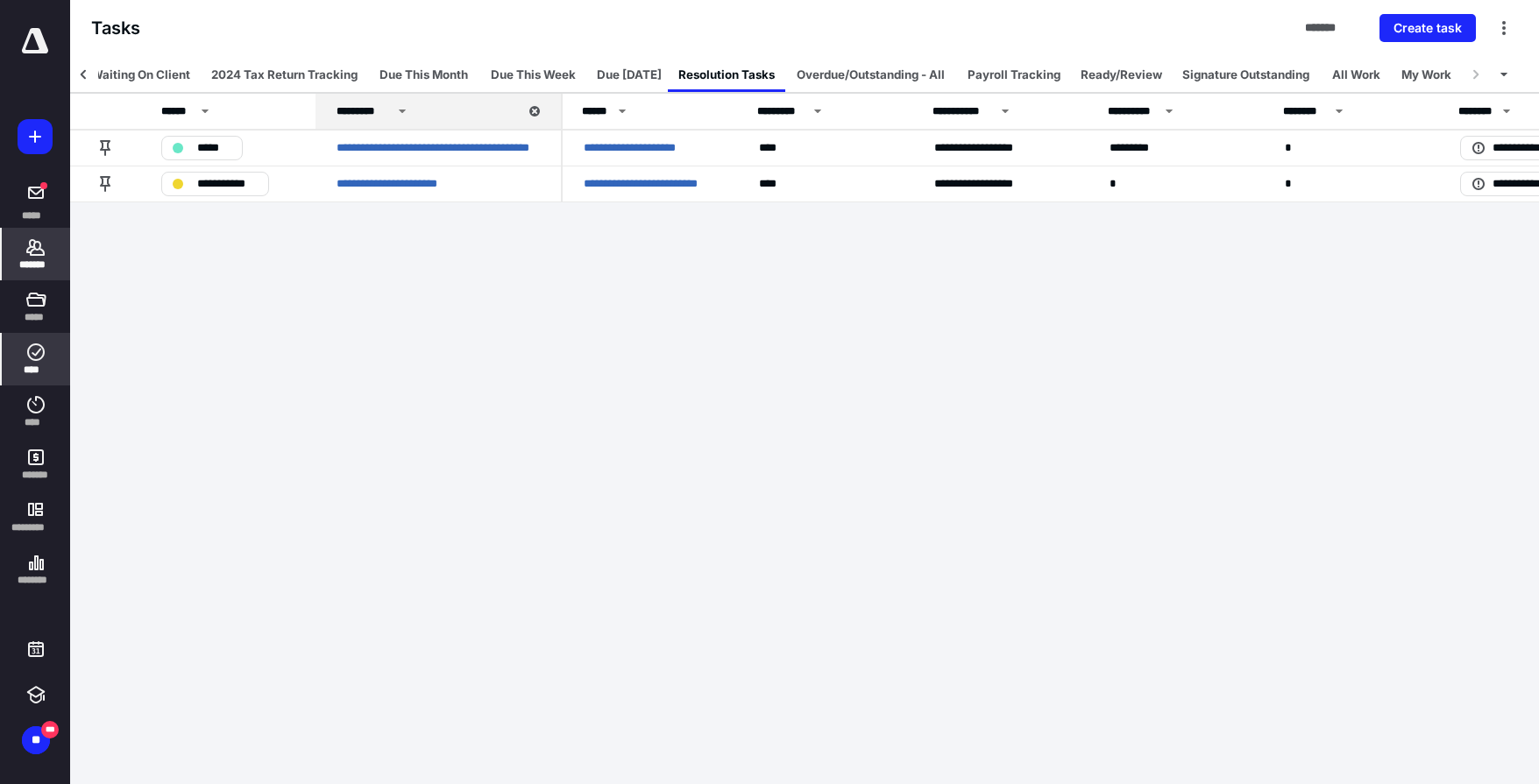 click on "*******" at bounding box center (36, 254) 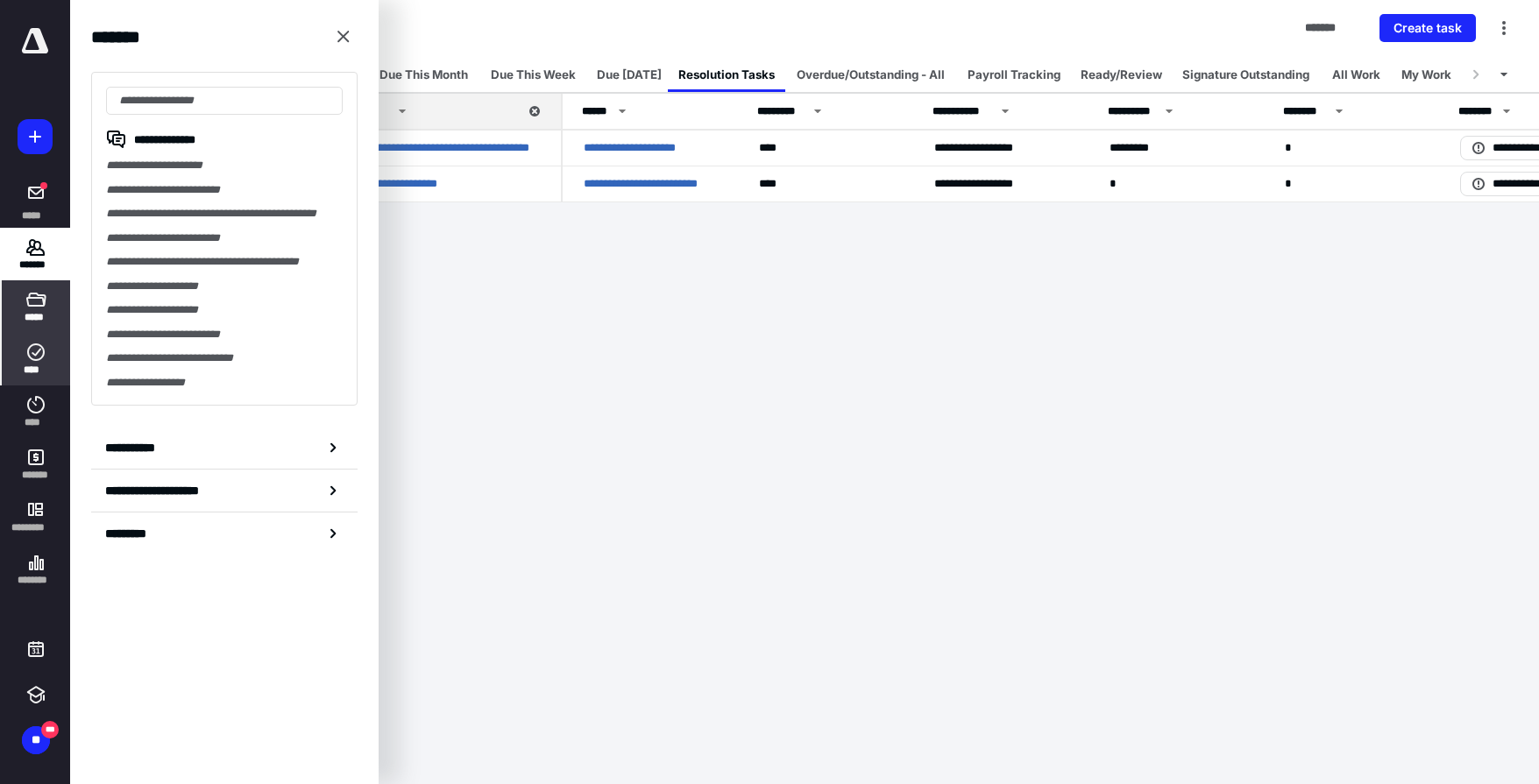 click on "*****" at bounding box center (36, 307) 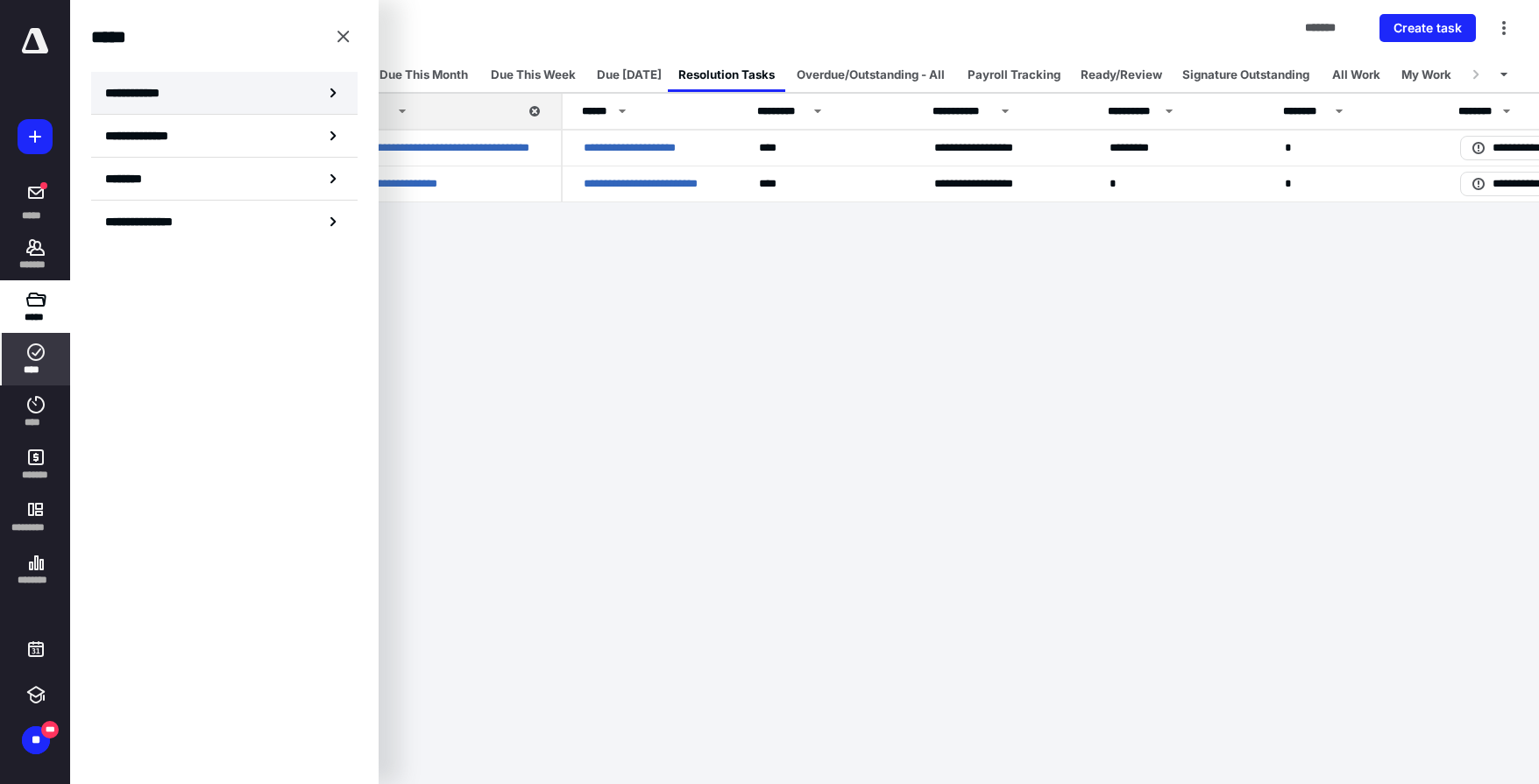 click on "**********" at bounding box center (224, 93) 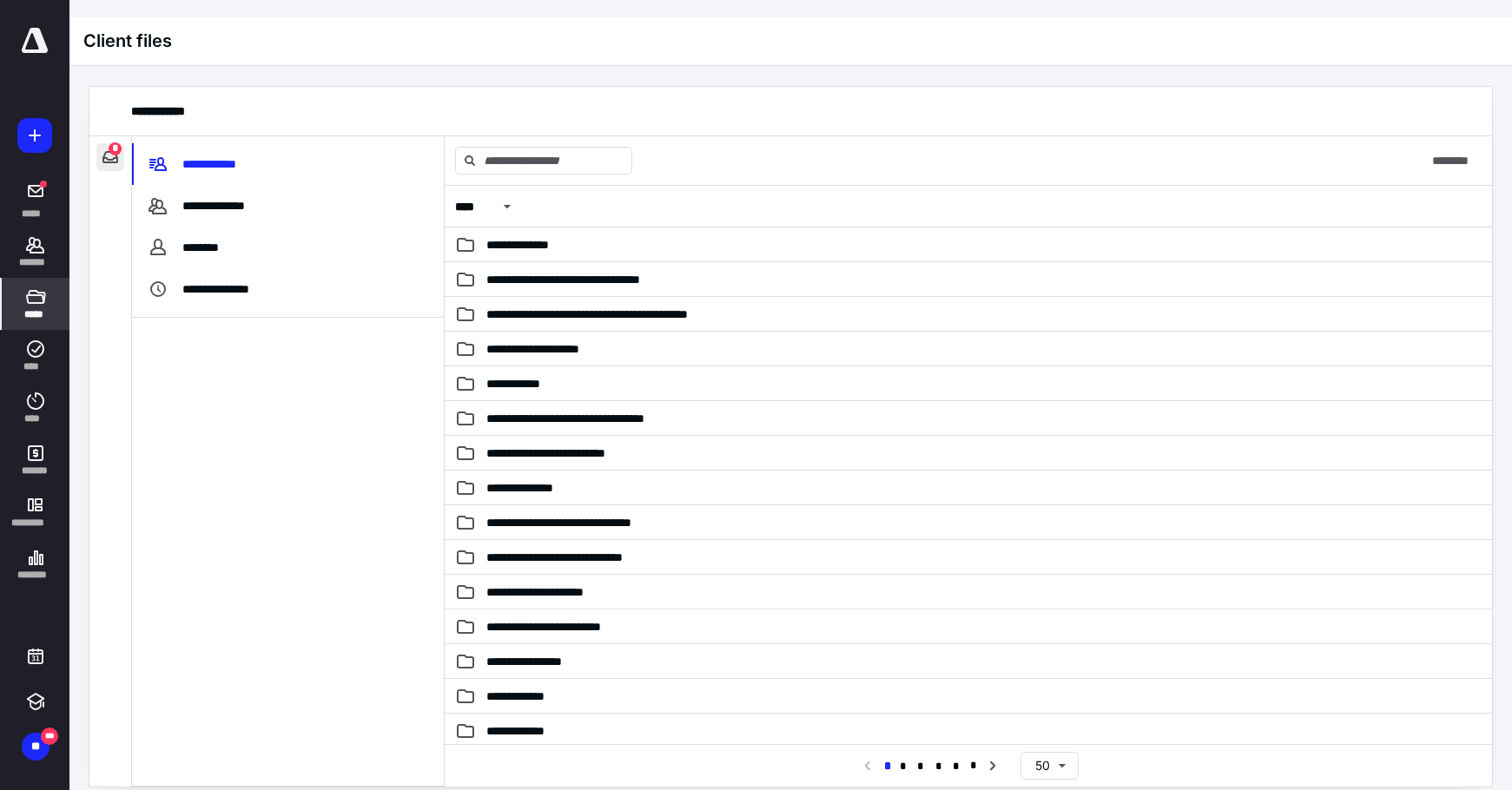 click at bounding box center [110, 157] 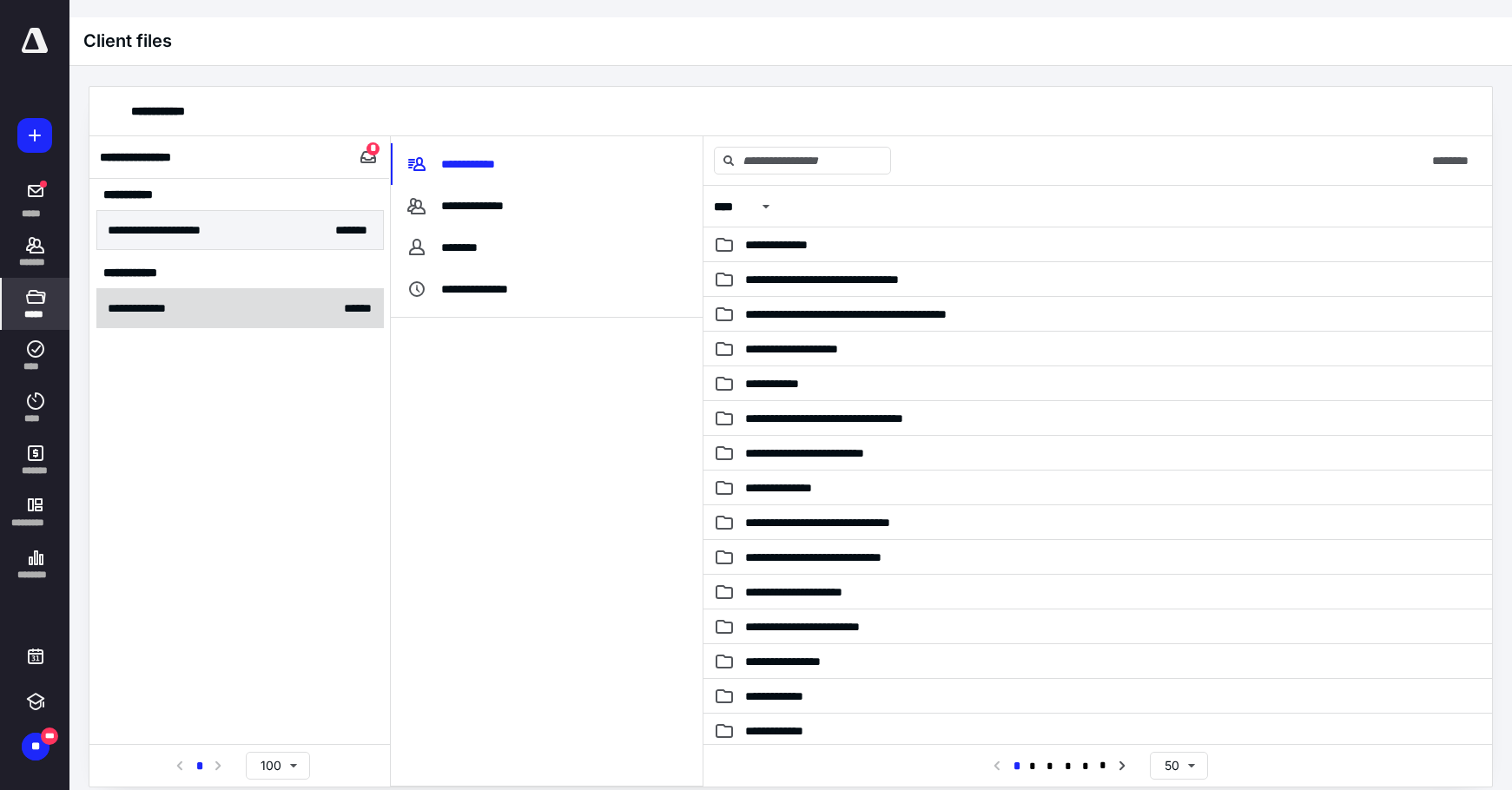 click on "**********" at bounding box center [240, 308] 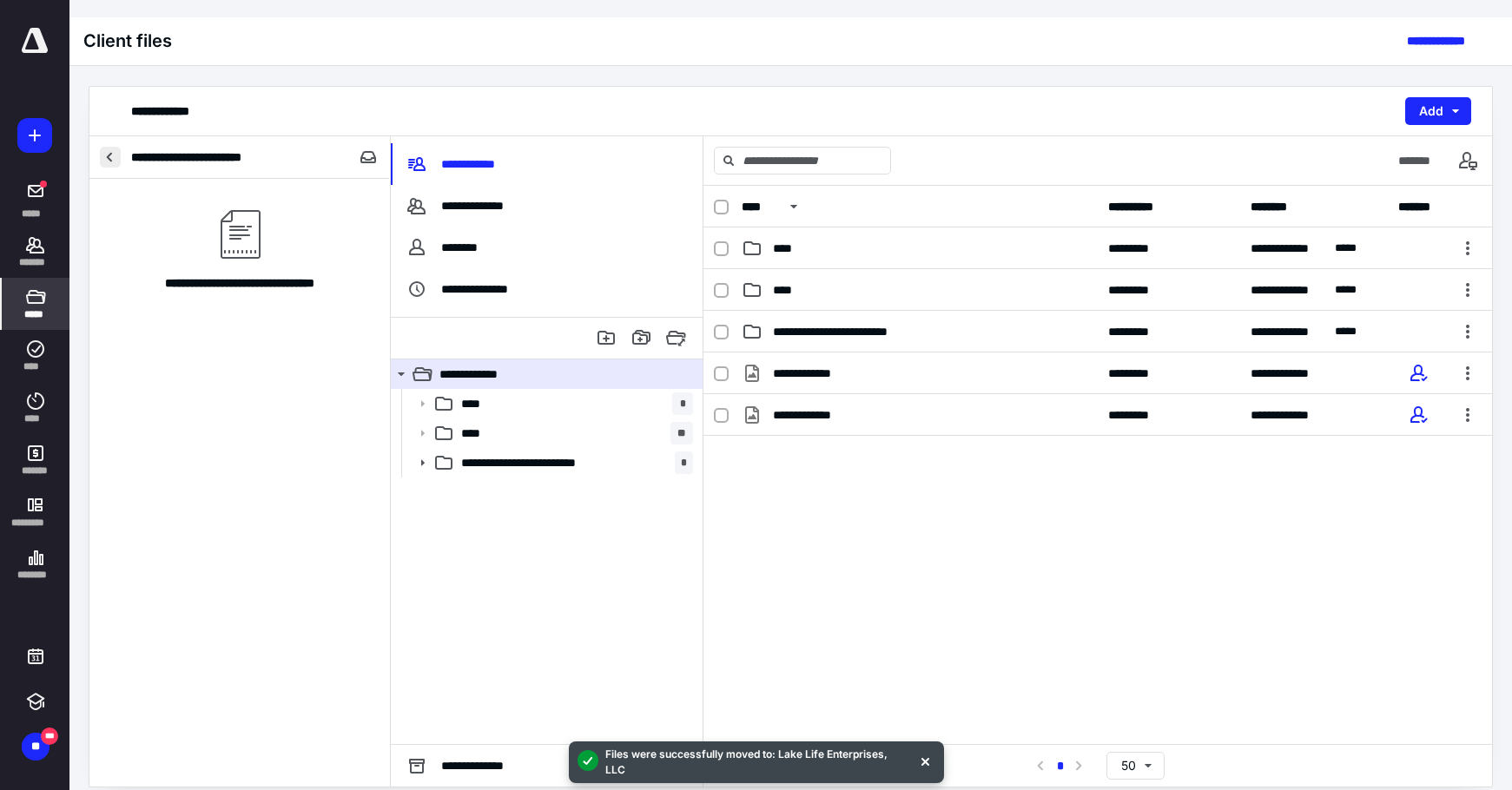 click at bounding box center (110, 157) 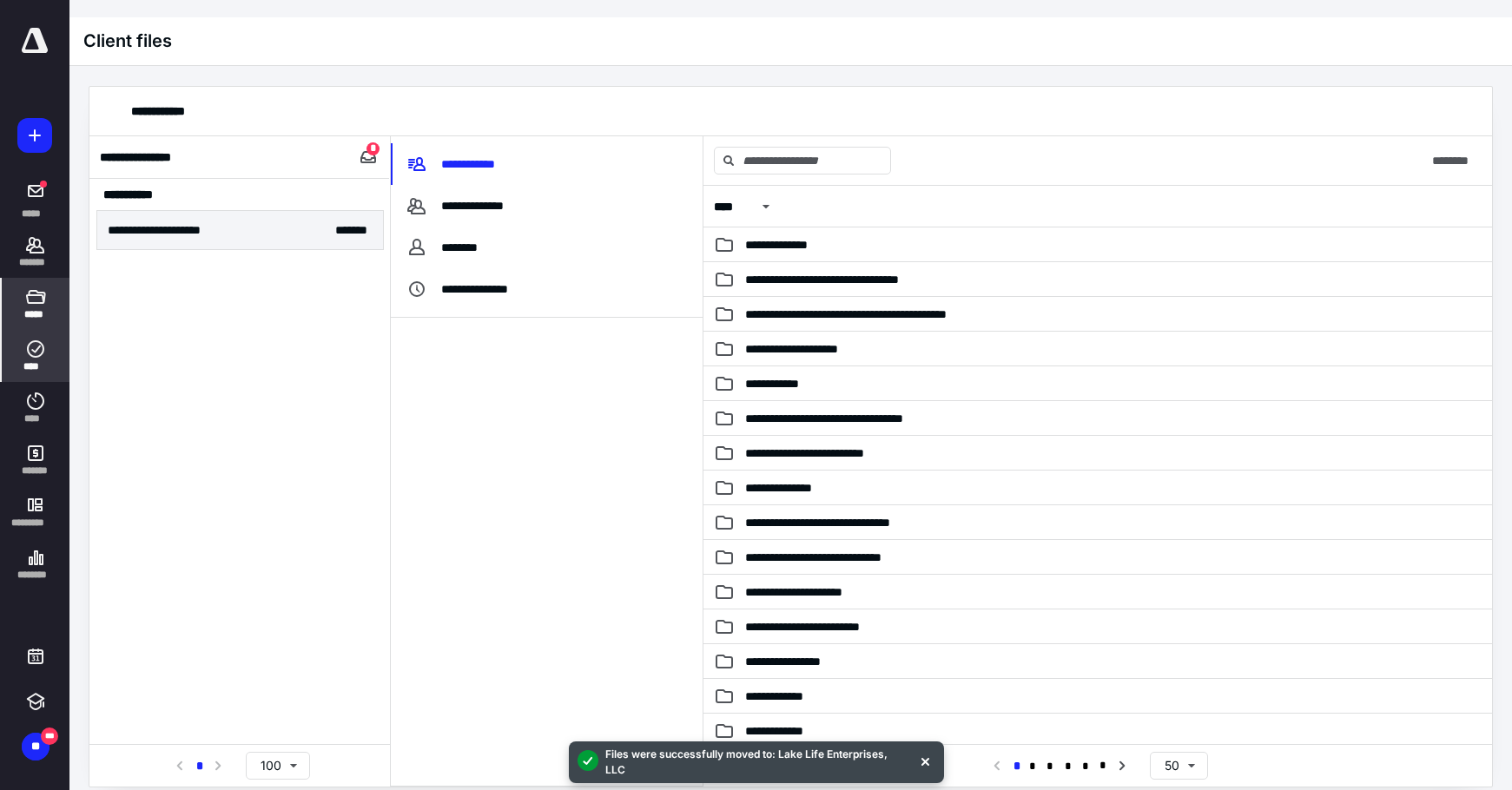 click on "****" at bounding box center [36, 356] 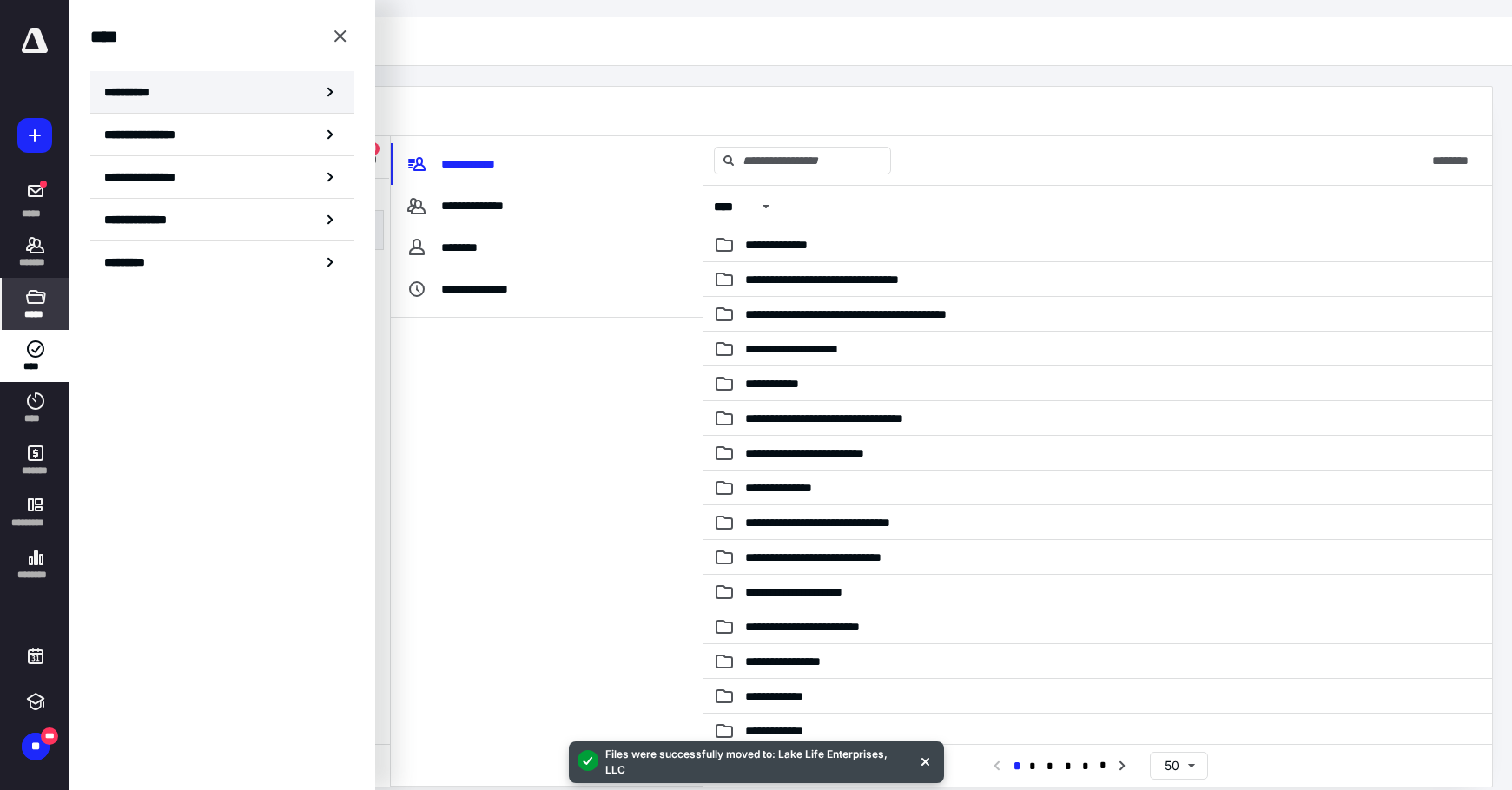 click on "**********" at bounding box center (222, 92) 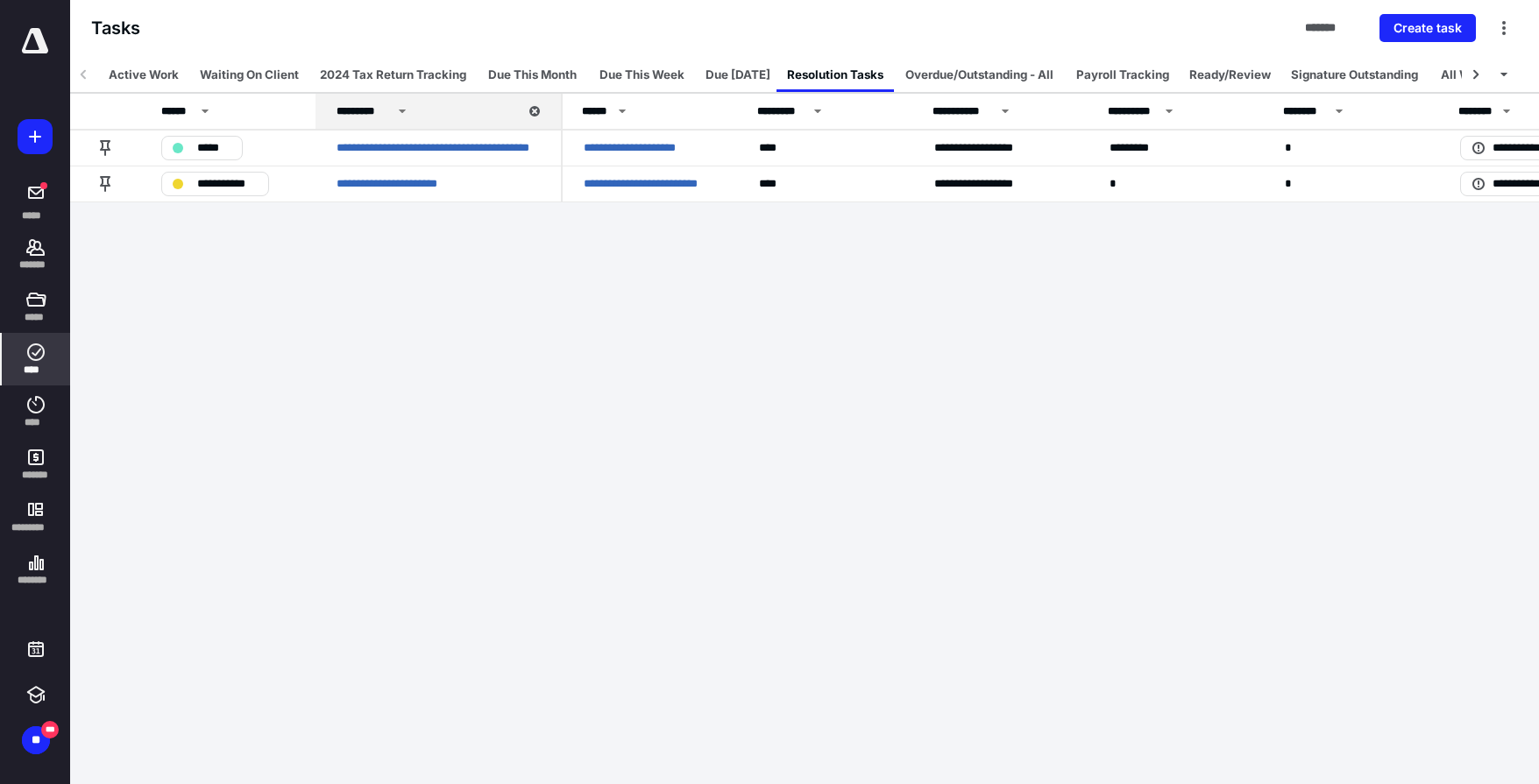 click on "**********" at bounding box center [770, 392] 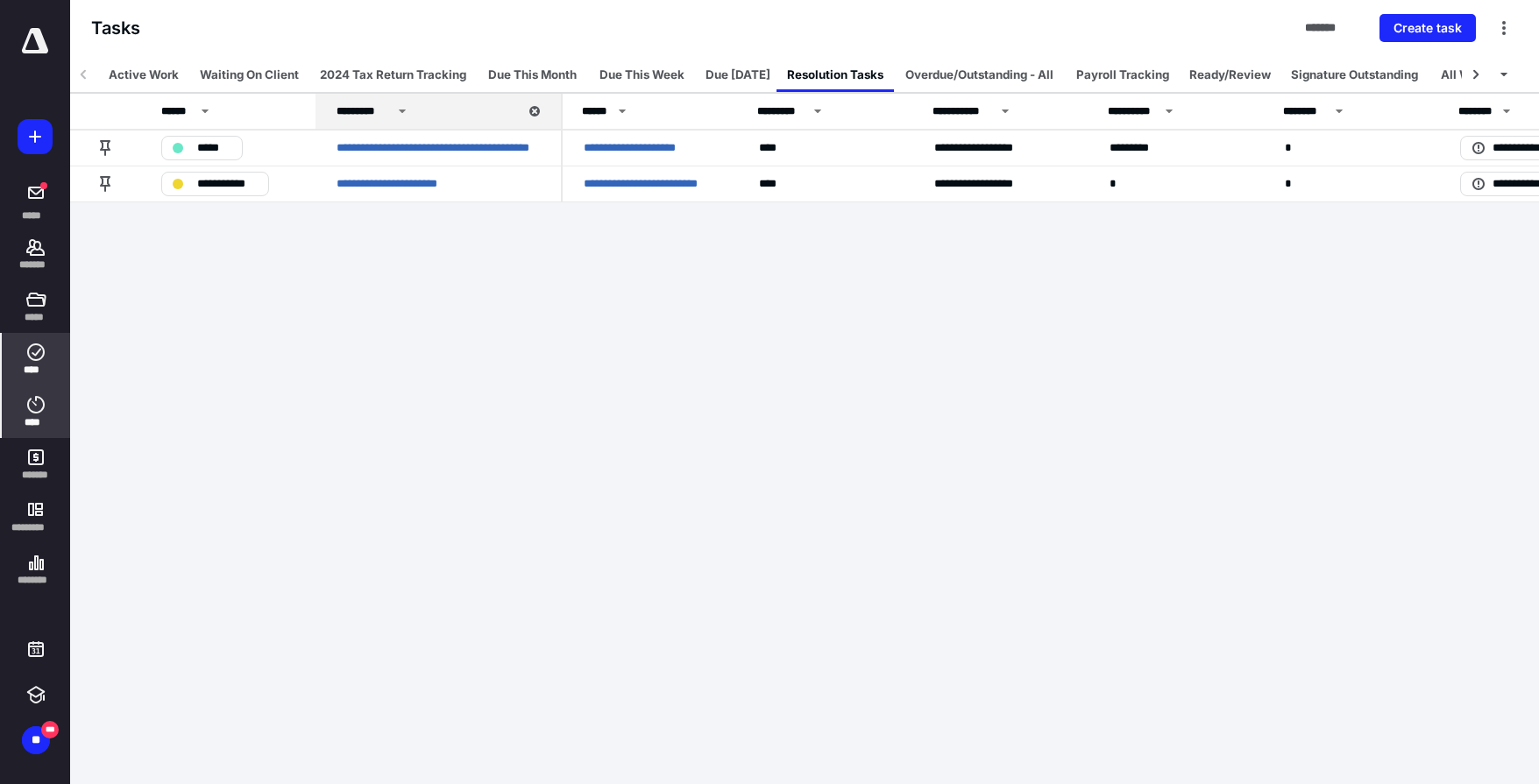 click on "****" at bounding box center (36, 412) 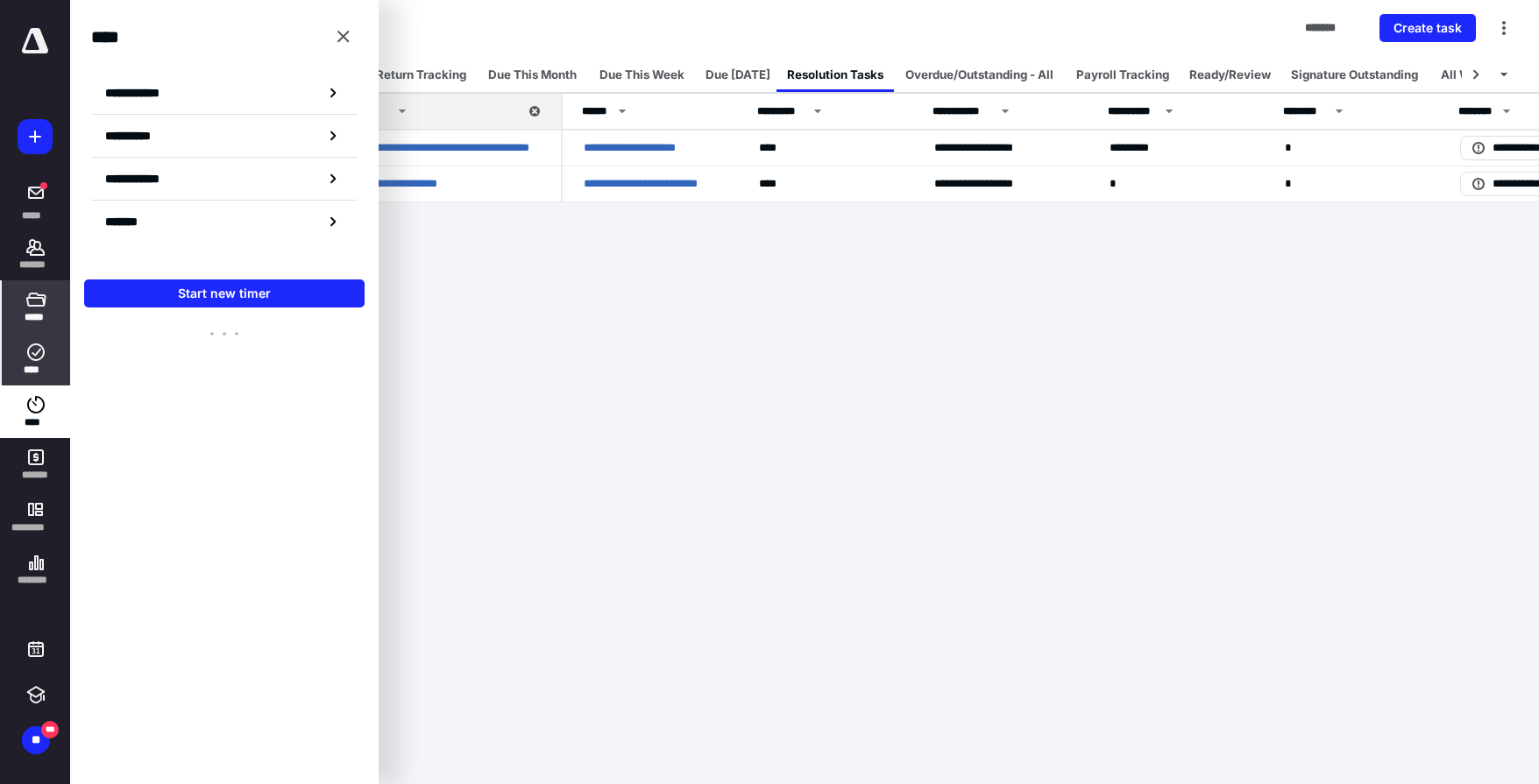 click on "*****" at bounding box center (36, 307) 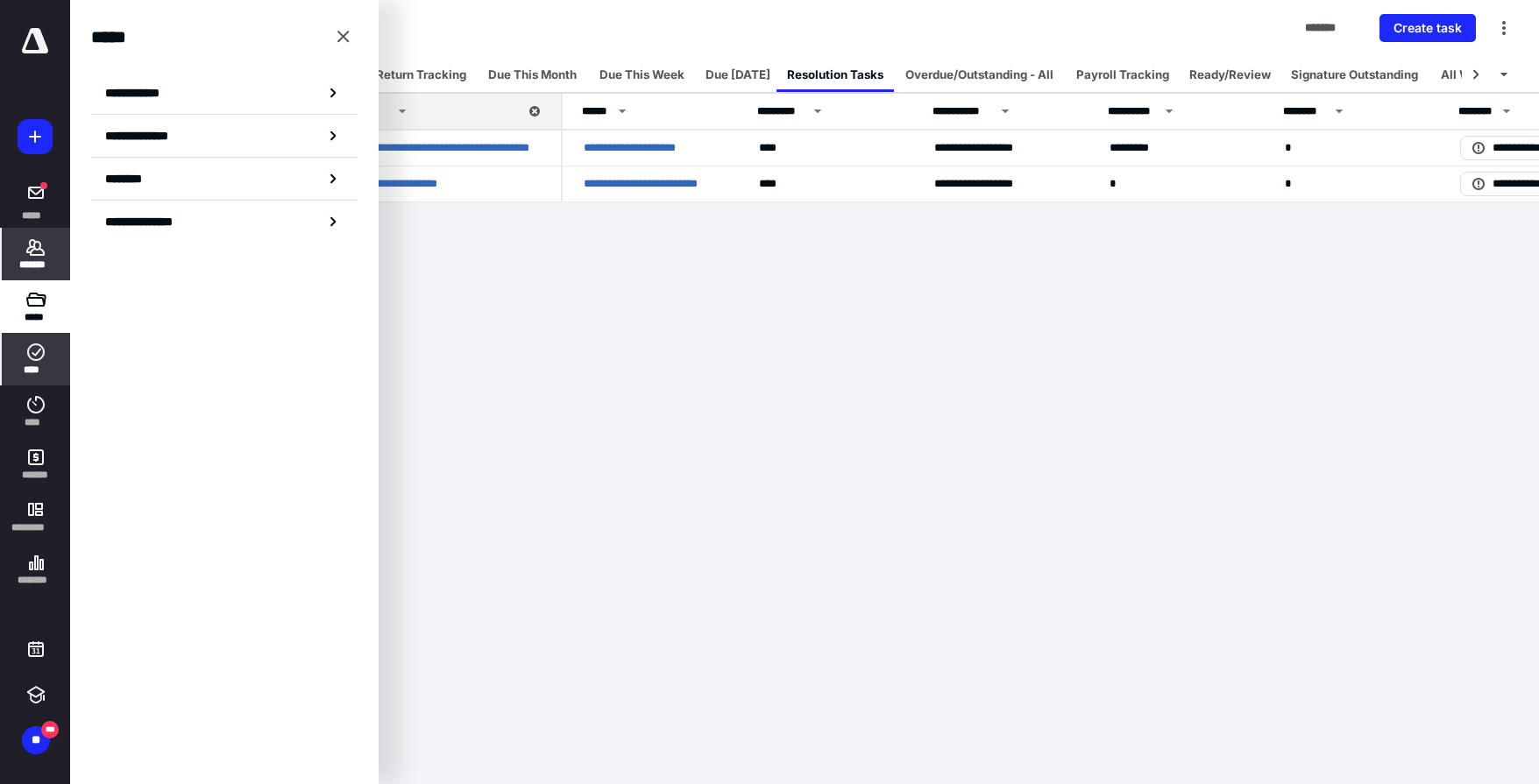 click on "*******" at bounding box center [36, 265] 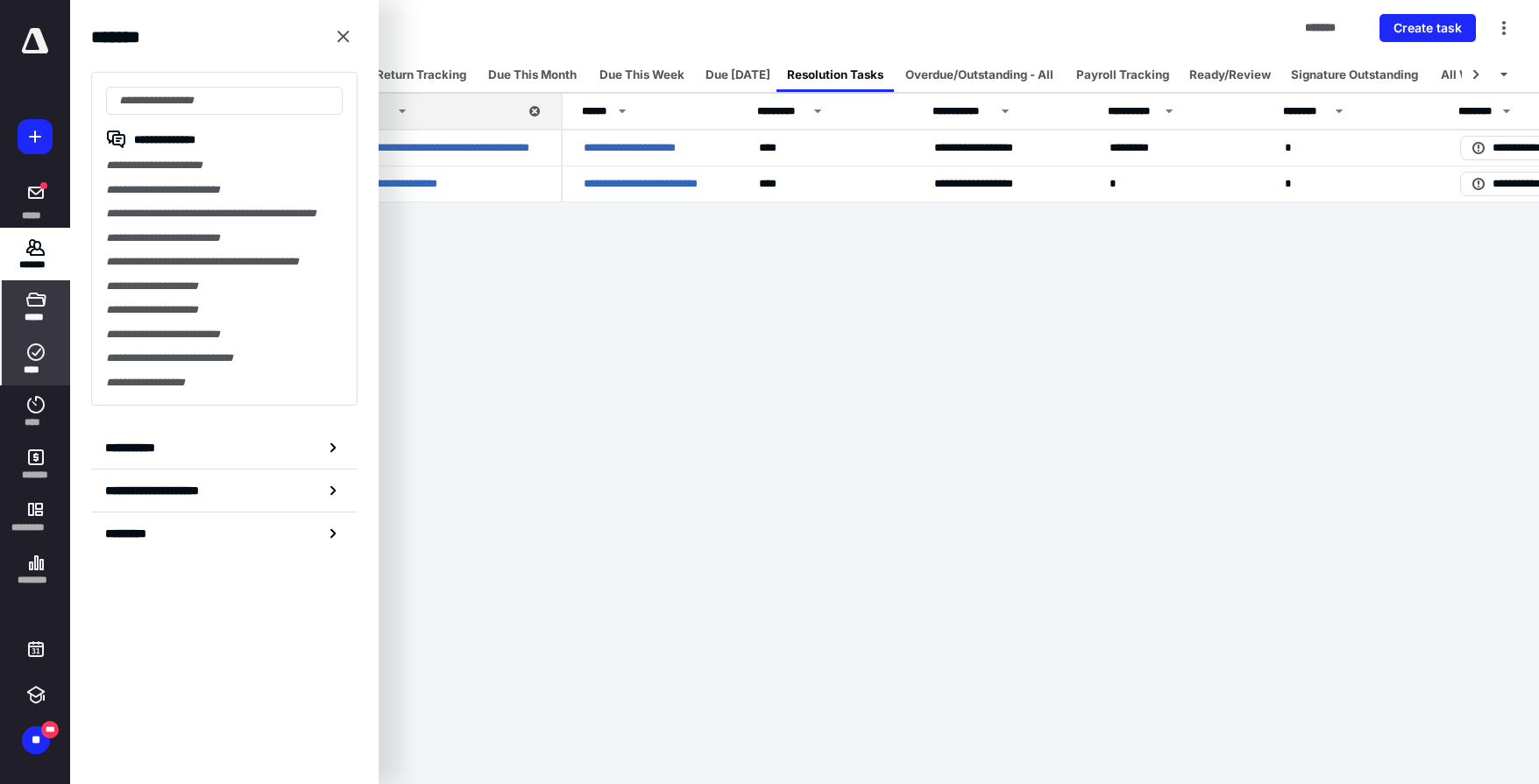 click on "*****" at bounding box center (36, 307) 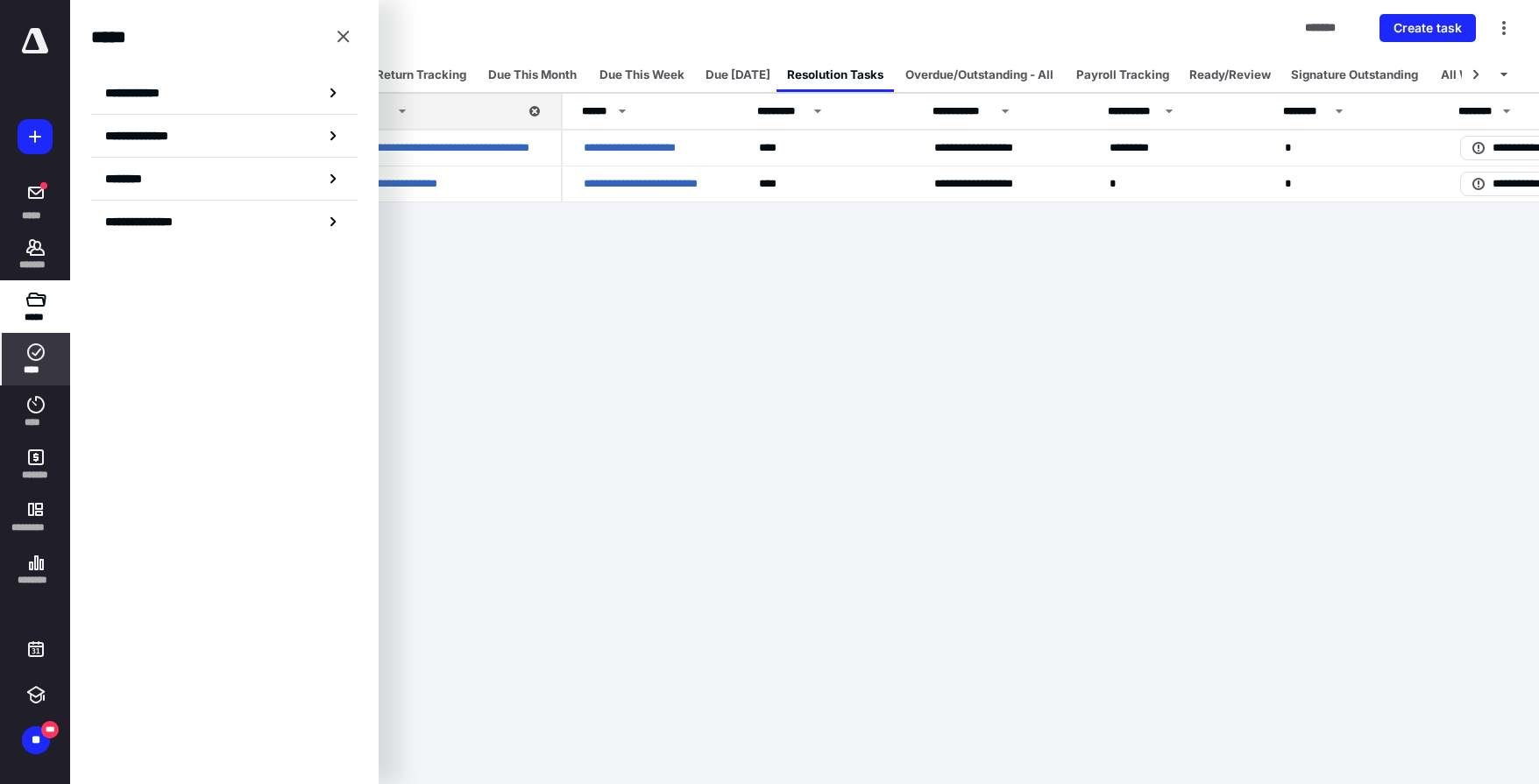 click on "**********" at bounding box center [770, 392] 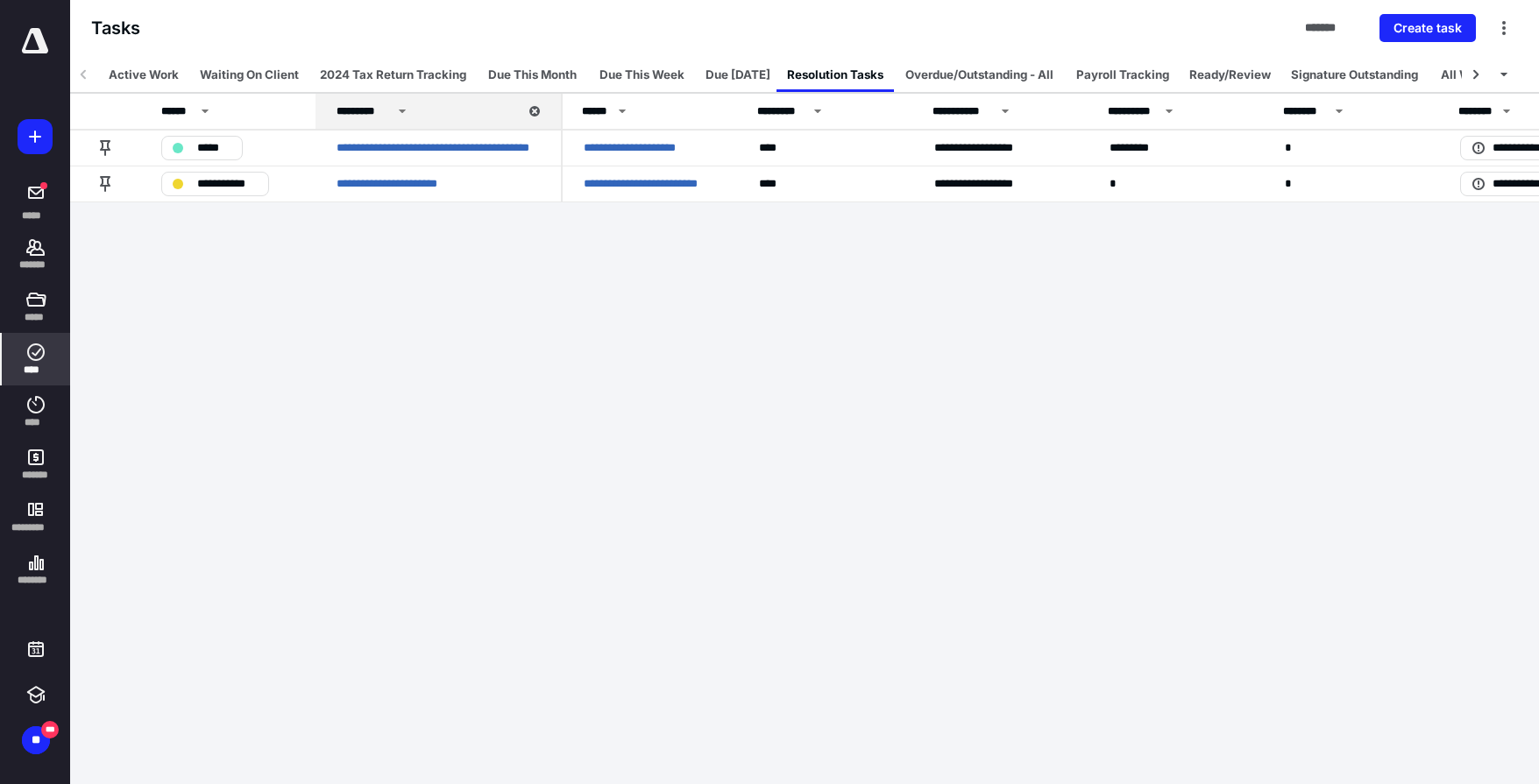 click on "**********" at bounding box center (770, 392) 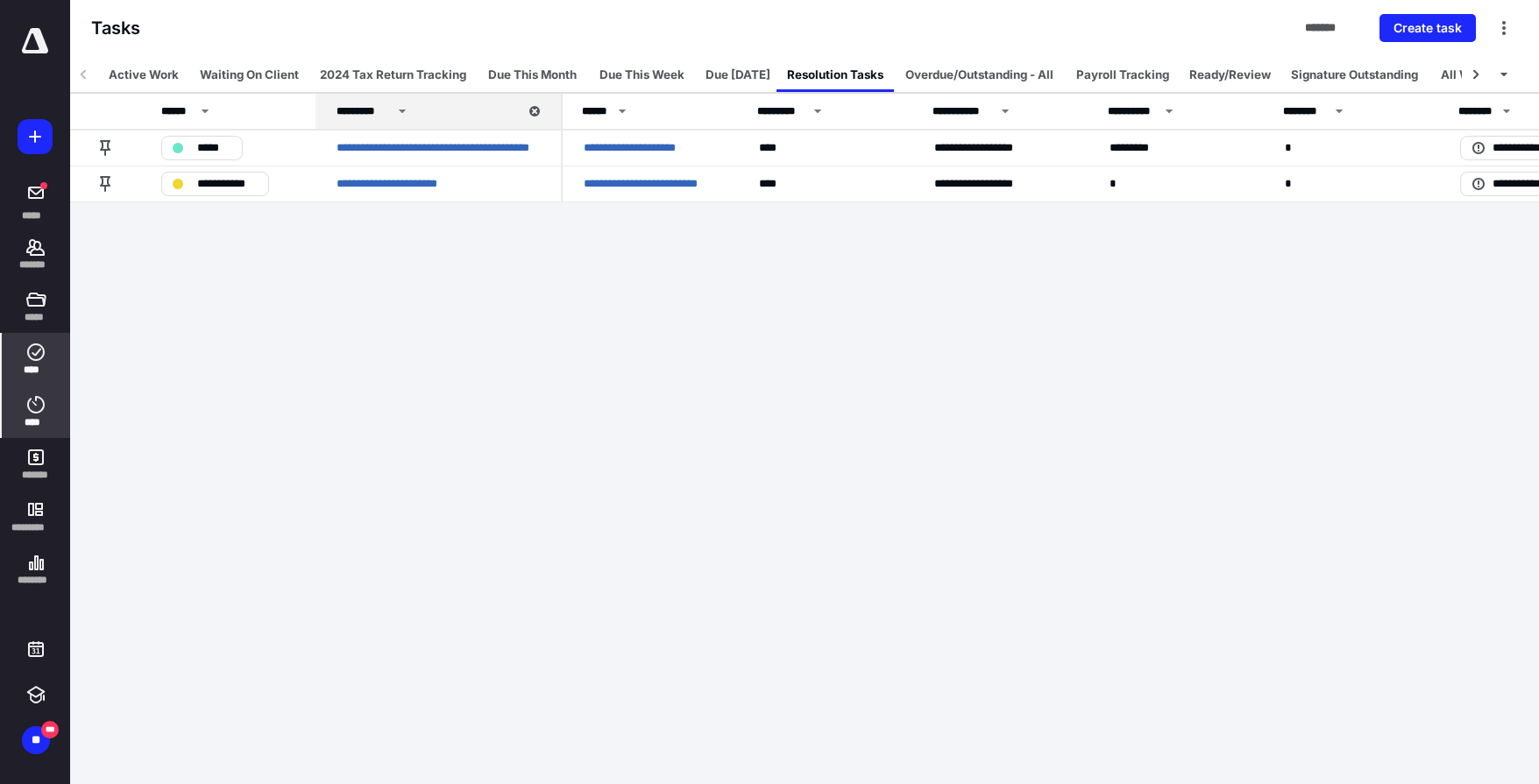 click on "****" at bounding box center [36, 412] 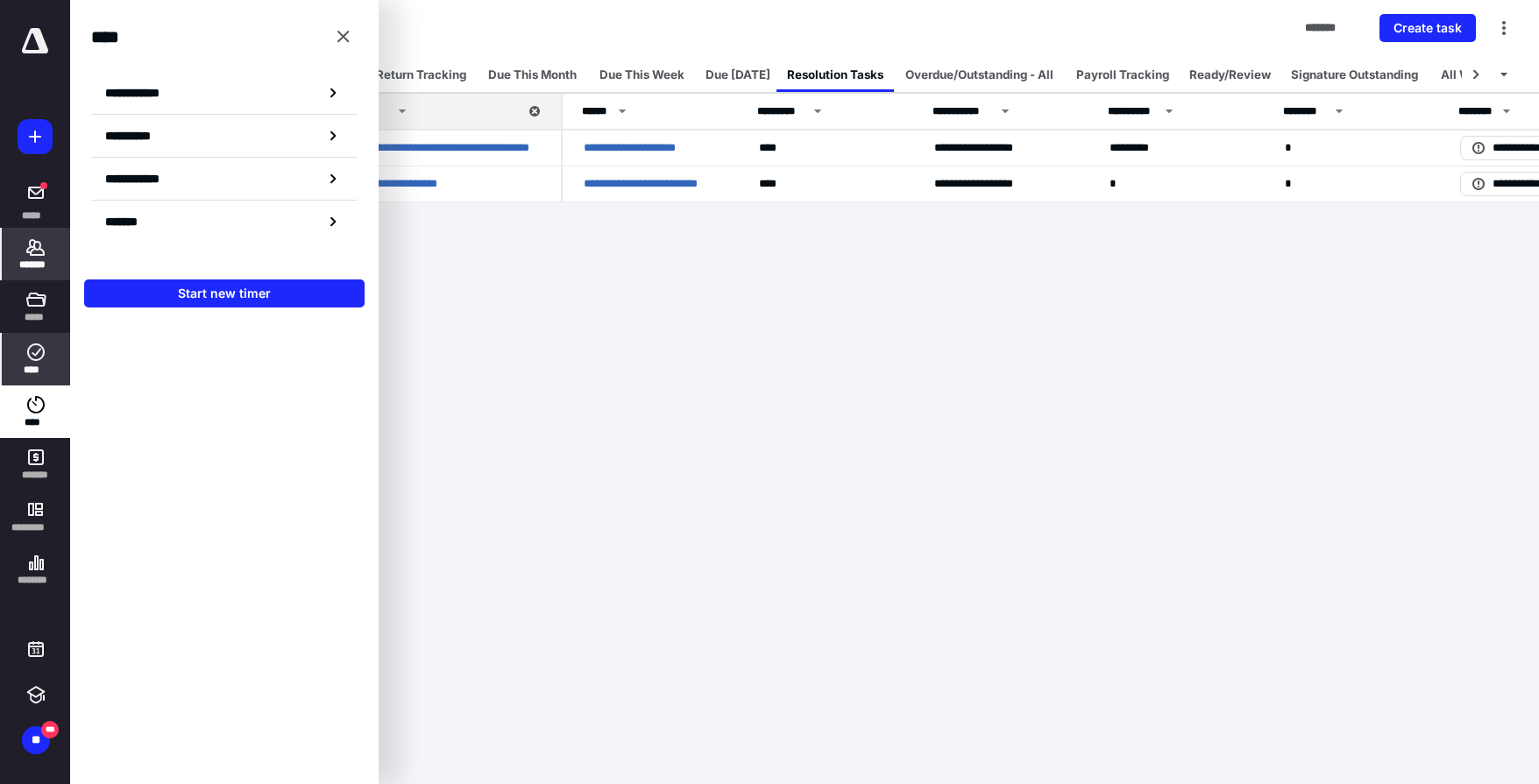 click on "*******" at bounding box center (36, 265) 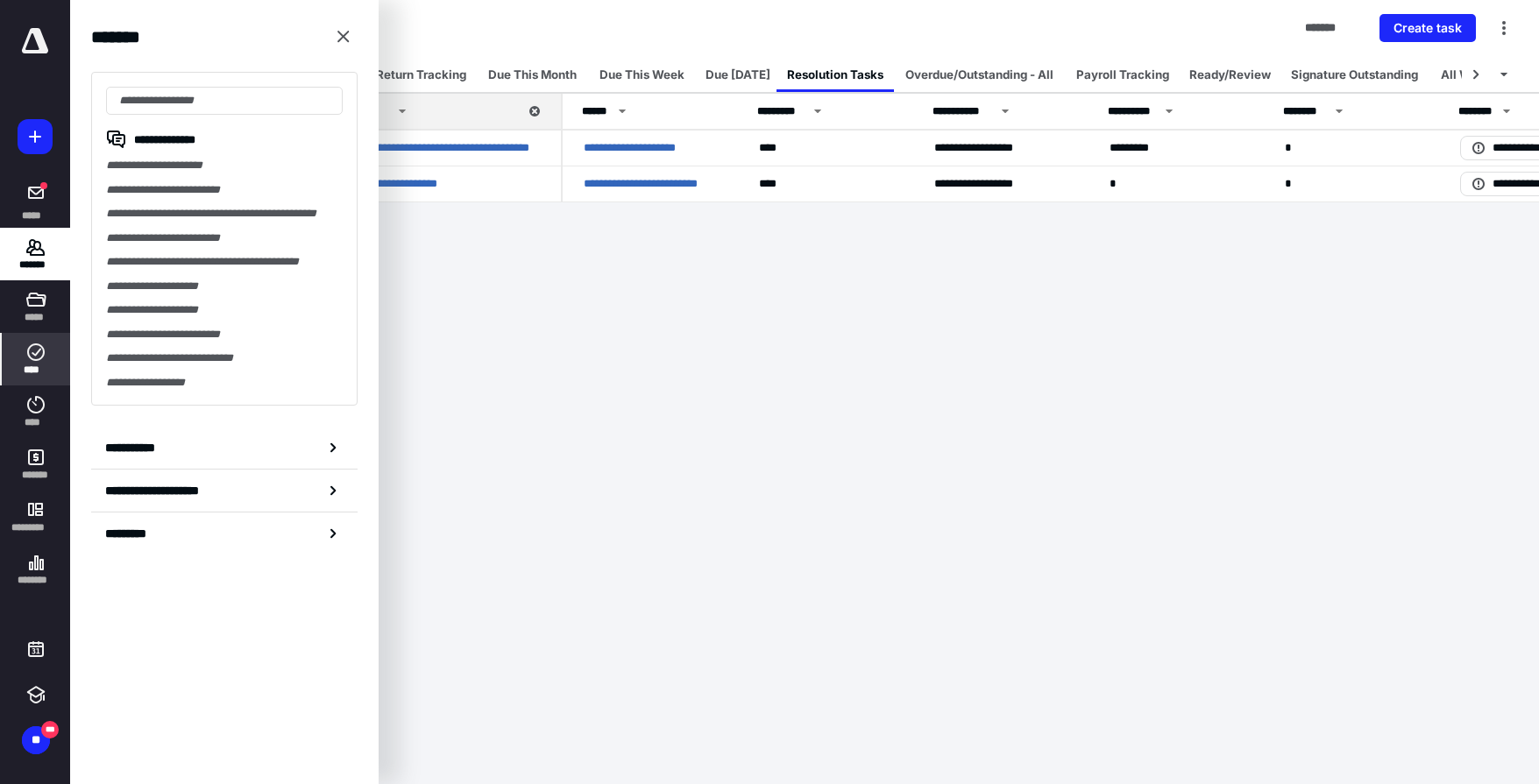 click 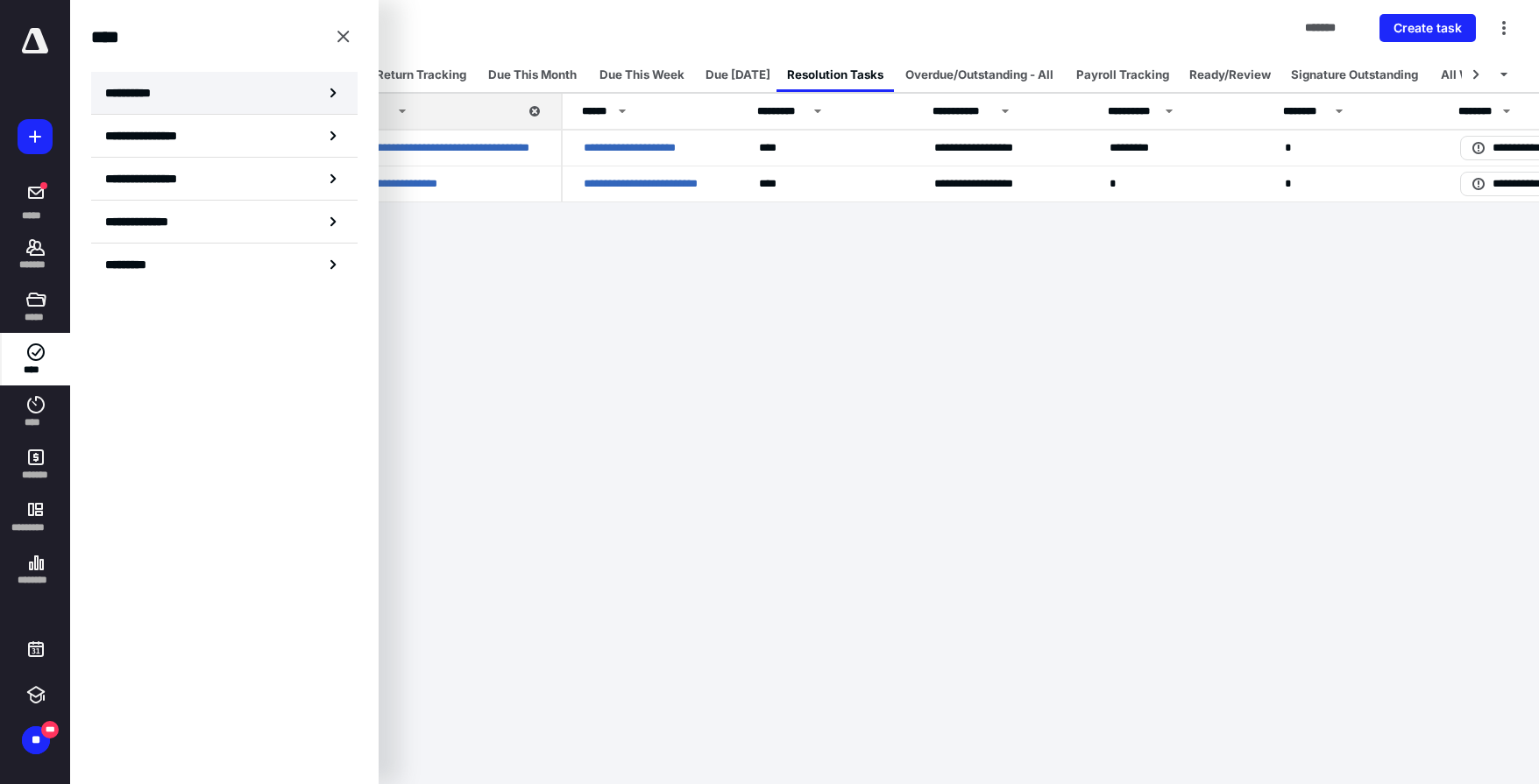 click on "**********" at bounding box center (134, 93) 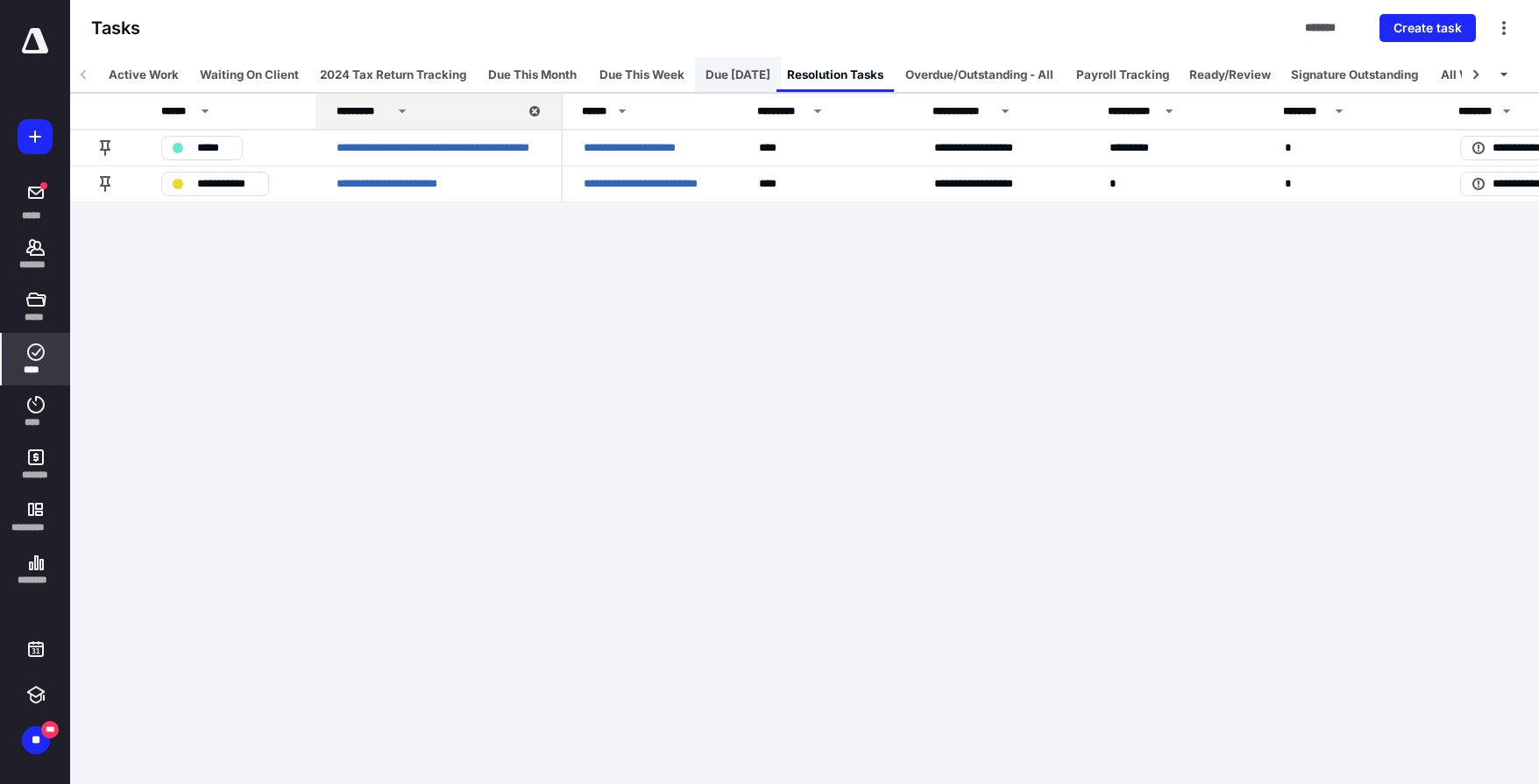 click on "Due [DATE]" at bounding box center [738, 74] 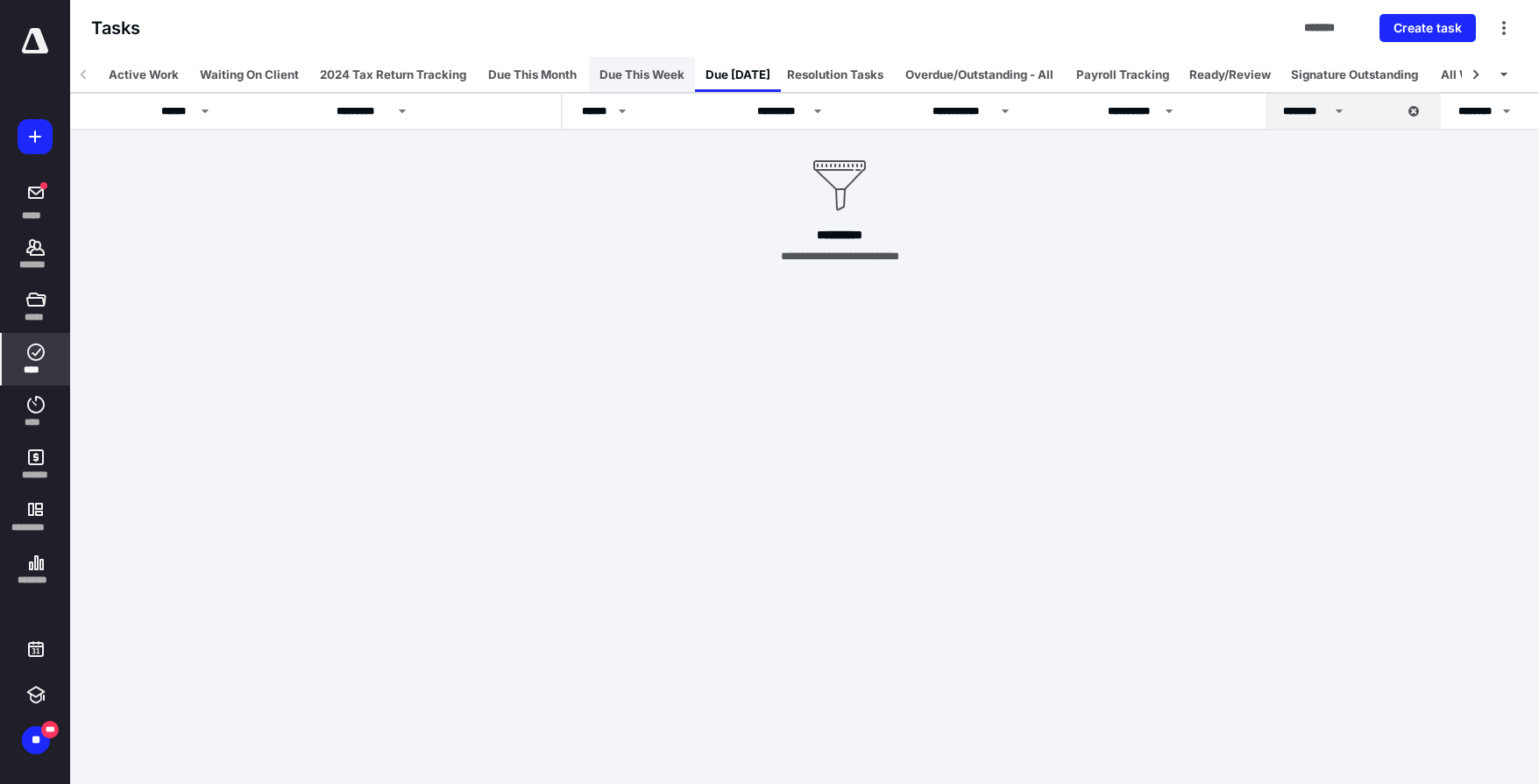click on "Due This Week" at bounding box center [642, 74] 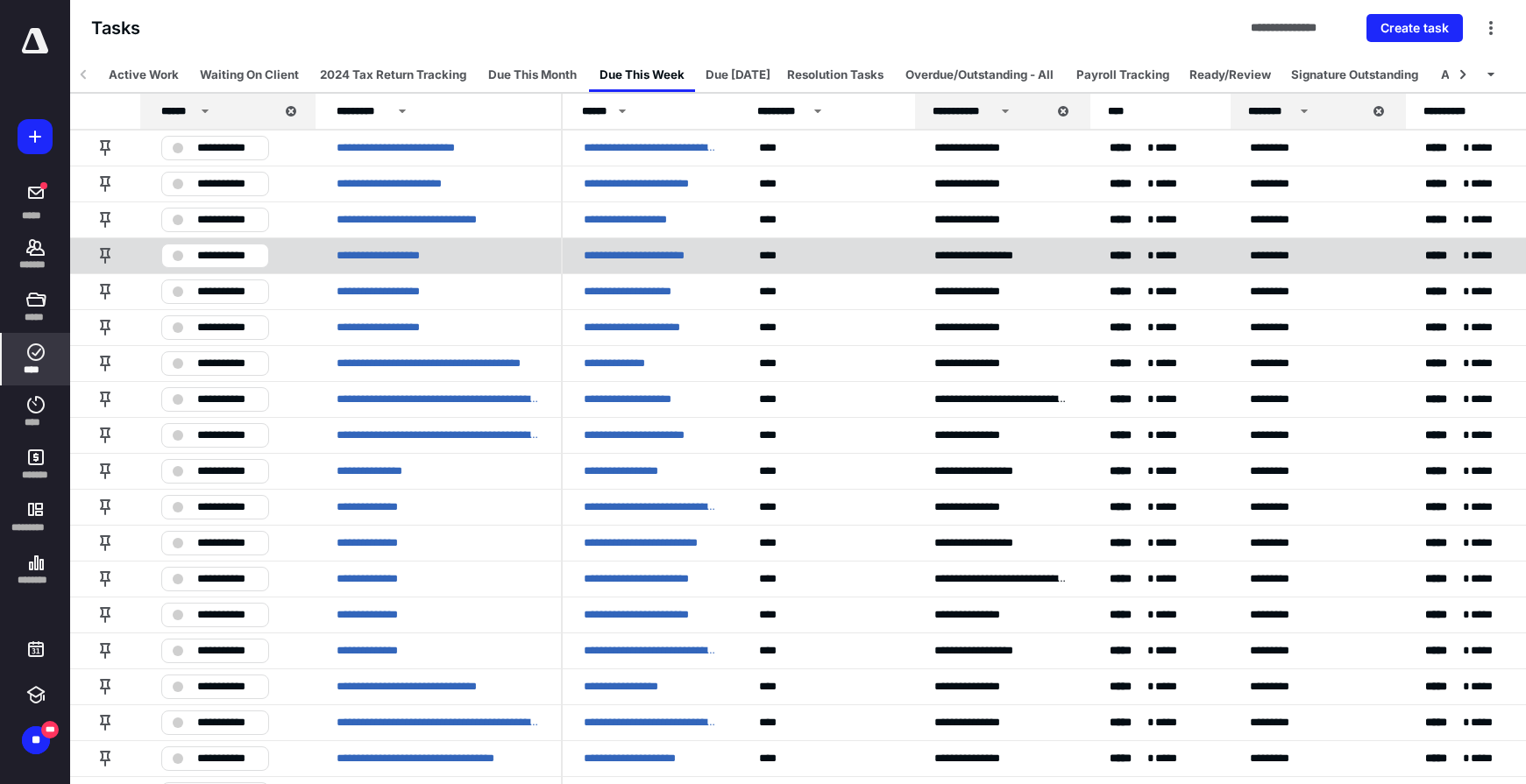 click on "**********" at bounding box center (227, 256) 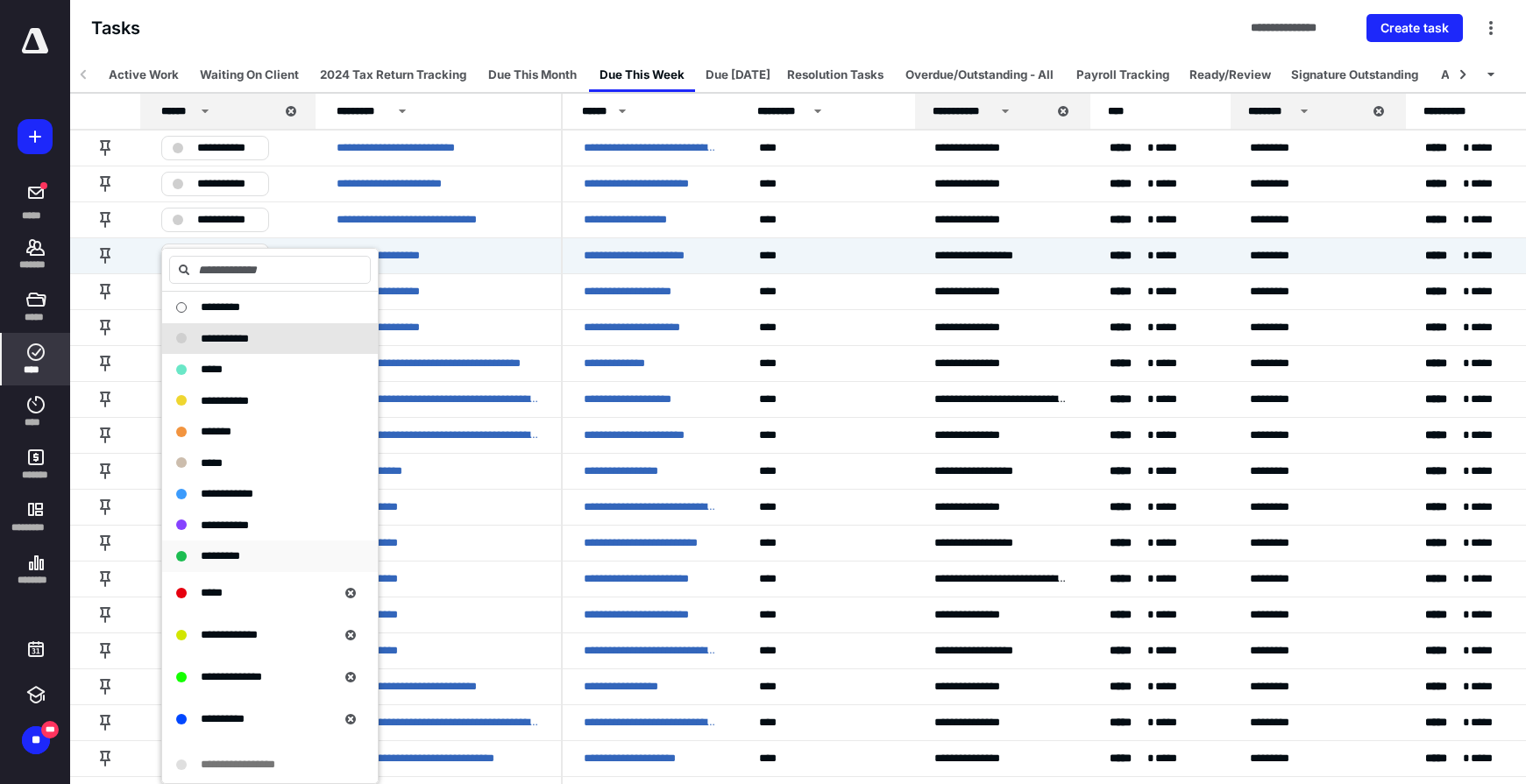 click on "*********" at bounding box center (220, 555) 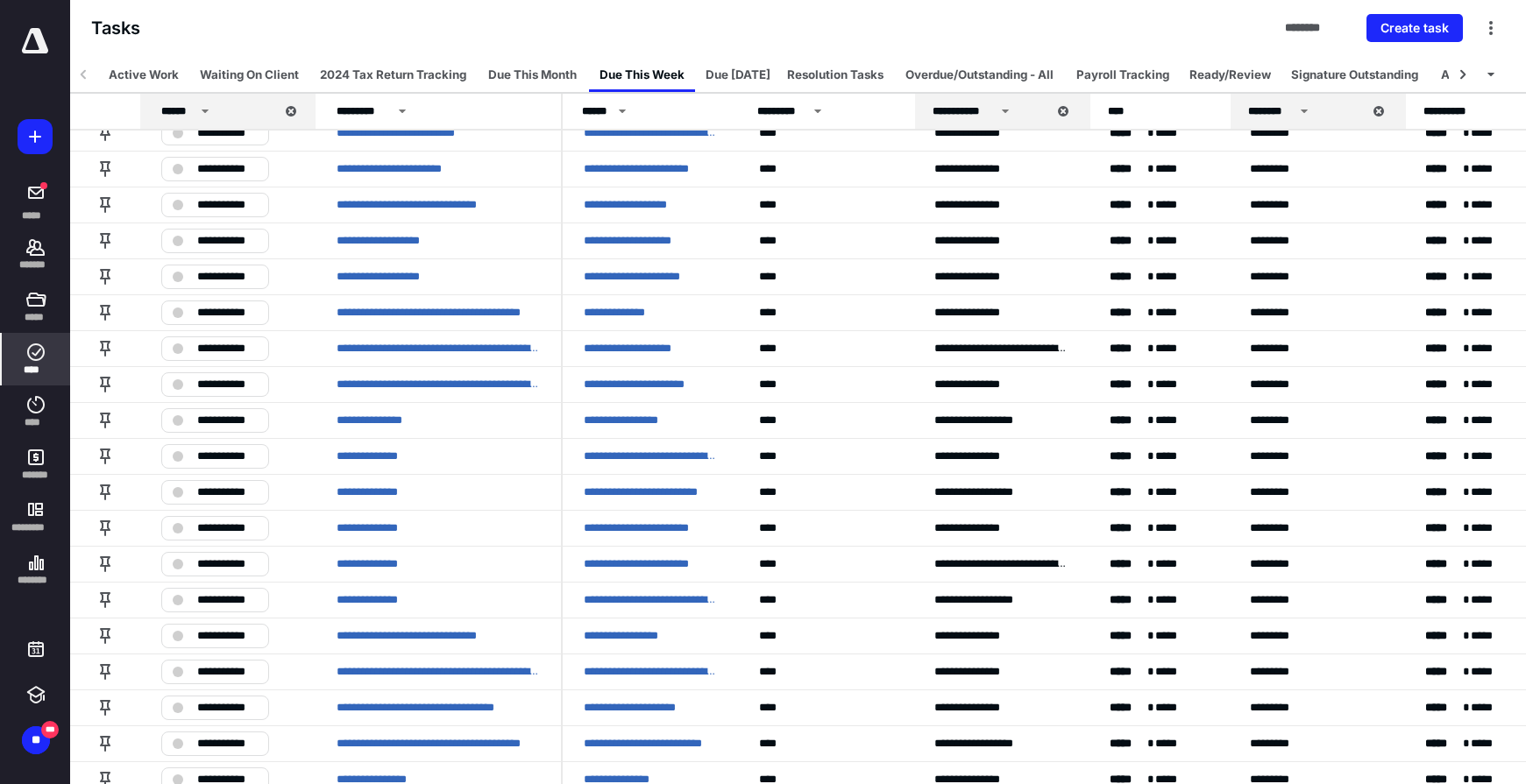 scroll, scrollTop: 0, scrollLeft: 0, axis: both 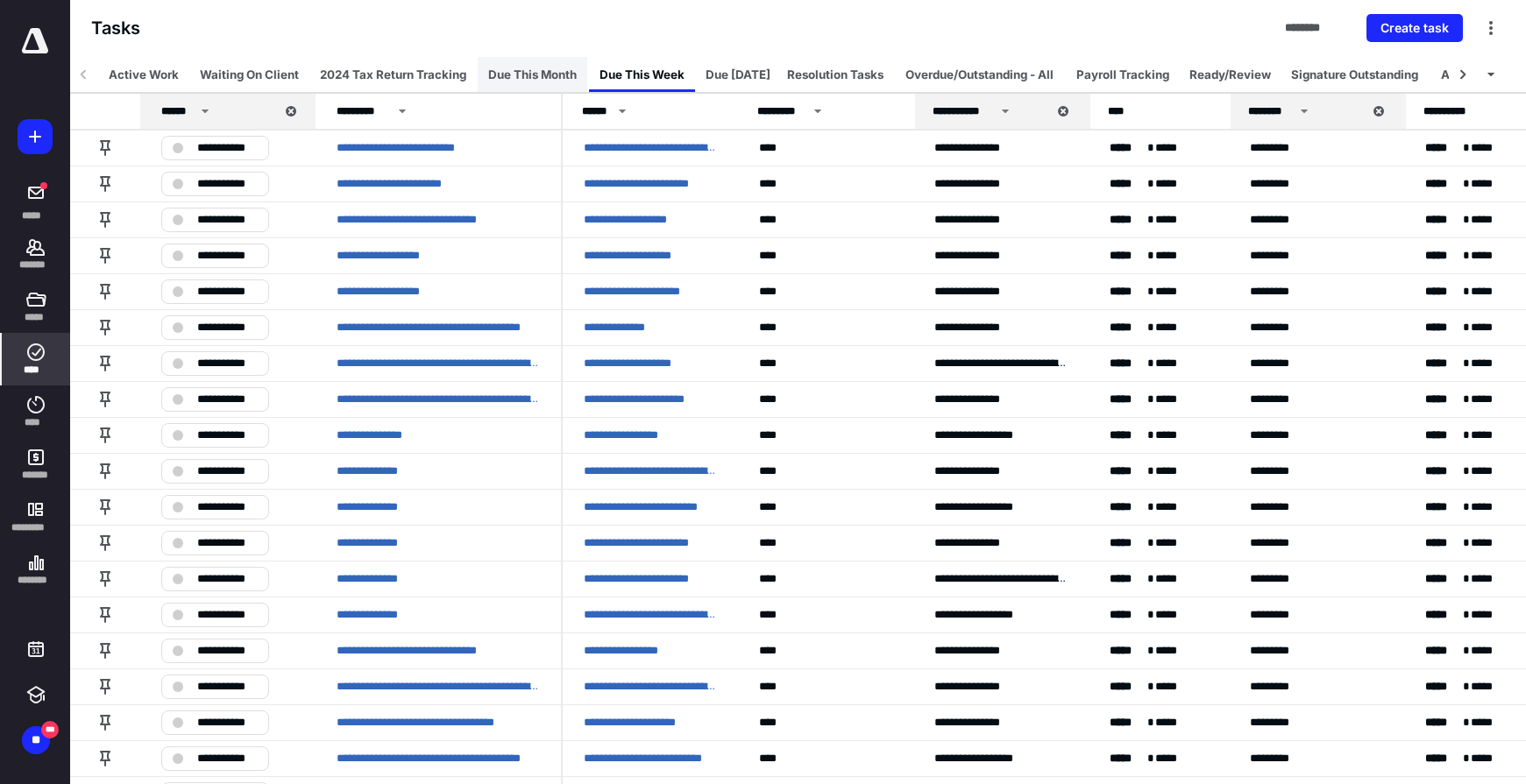 click on "Due This Month" at bounding box center [532, 74] 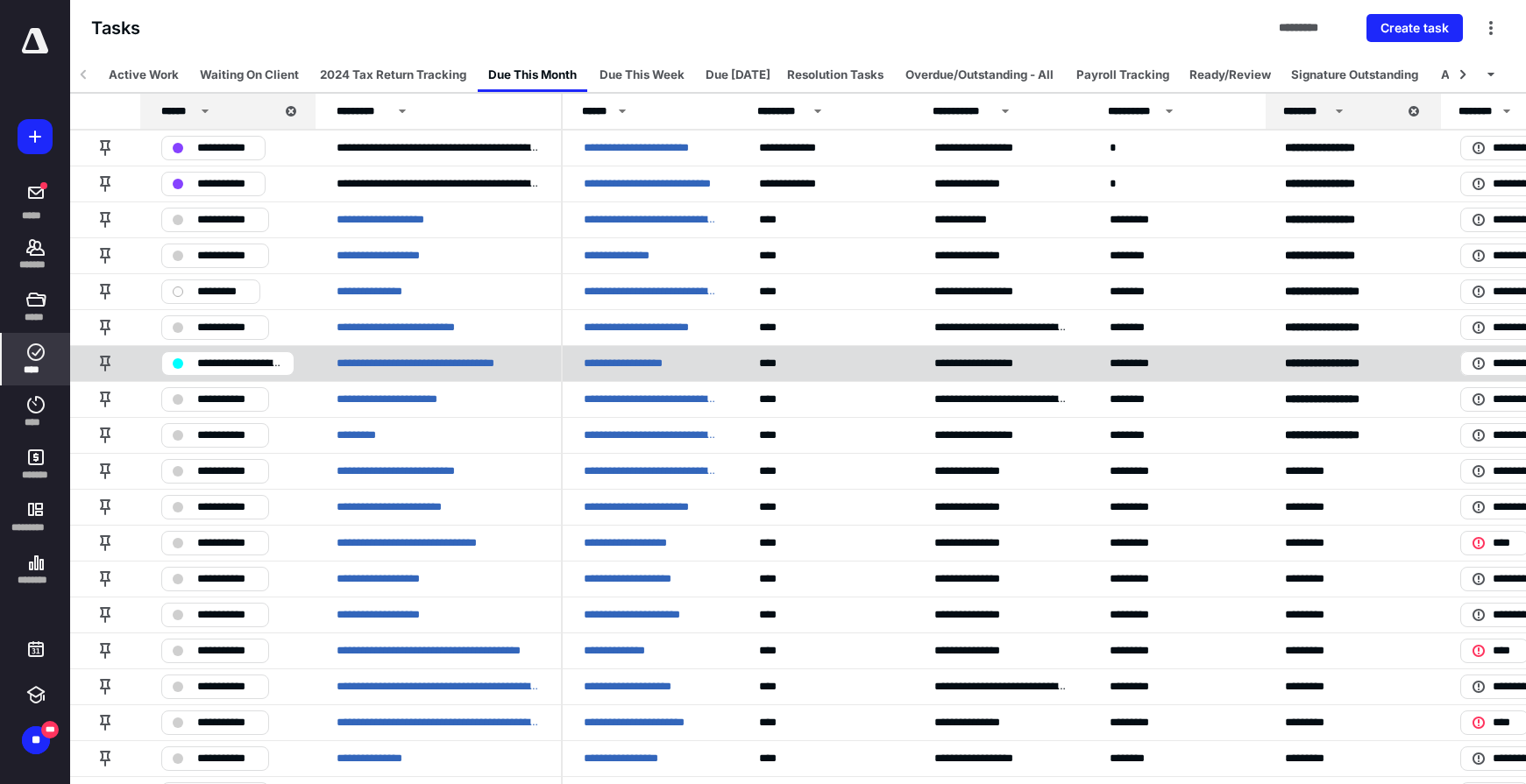 click on "**********" at bounding box center (240, 364) 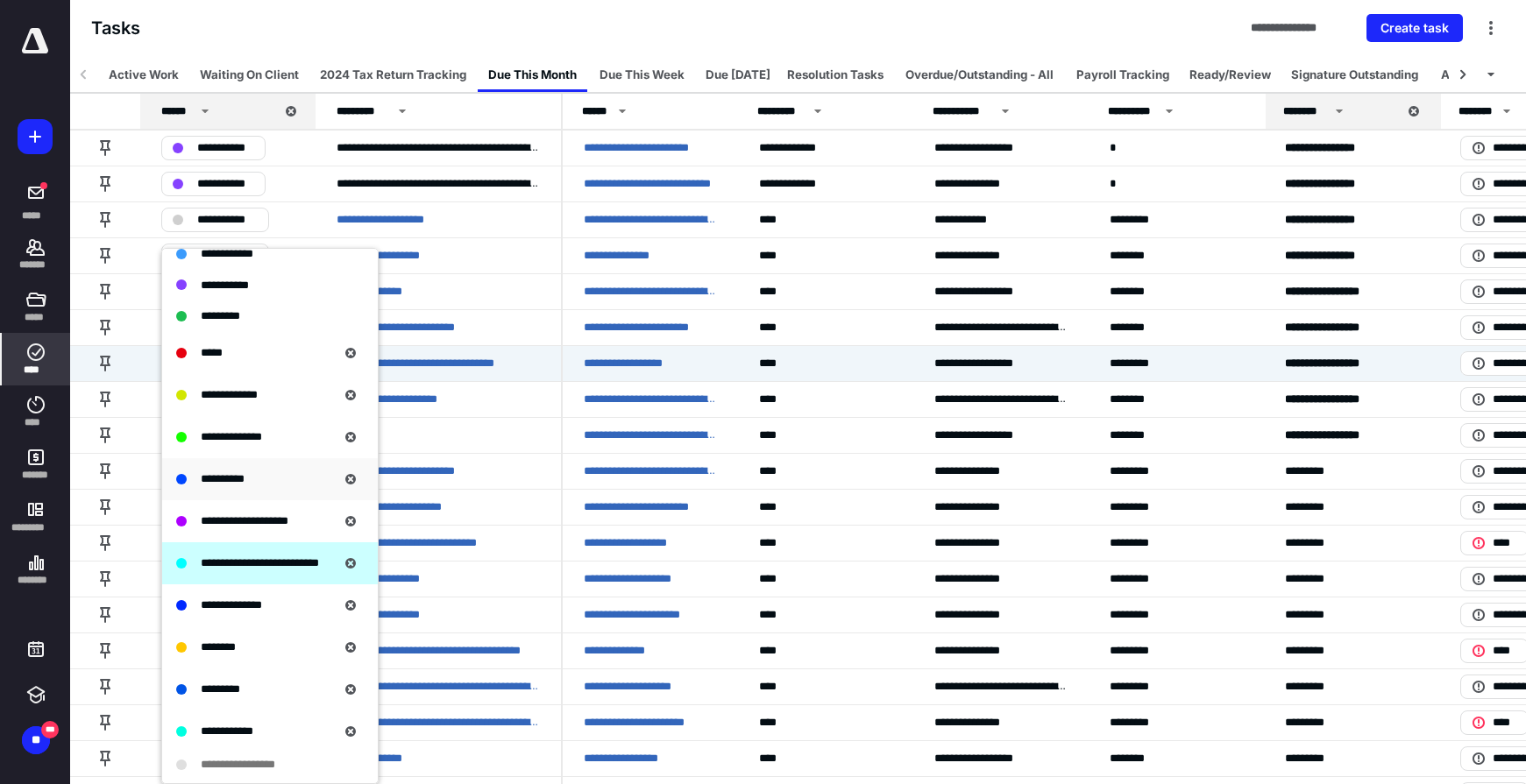scroll, scrollTop: 263, scrollLeft: 0, axis: vertical 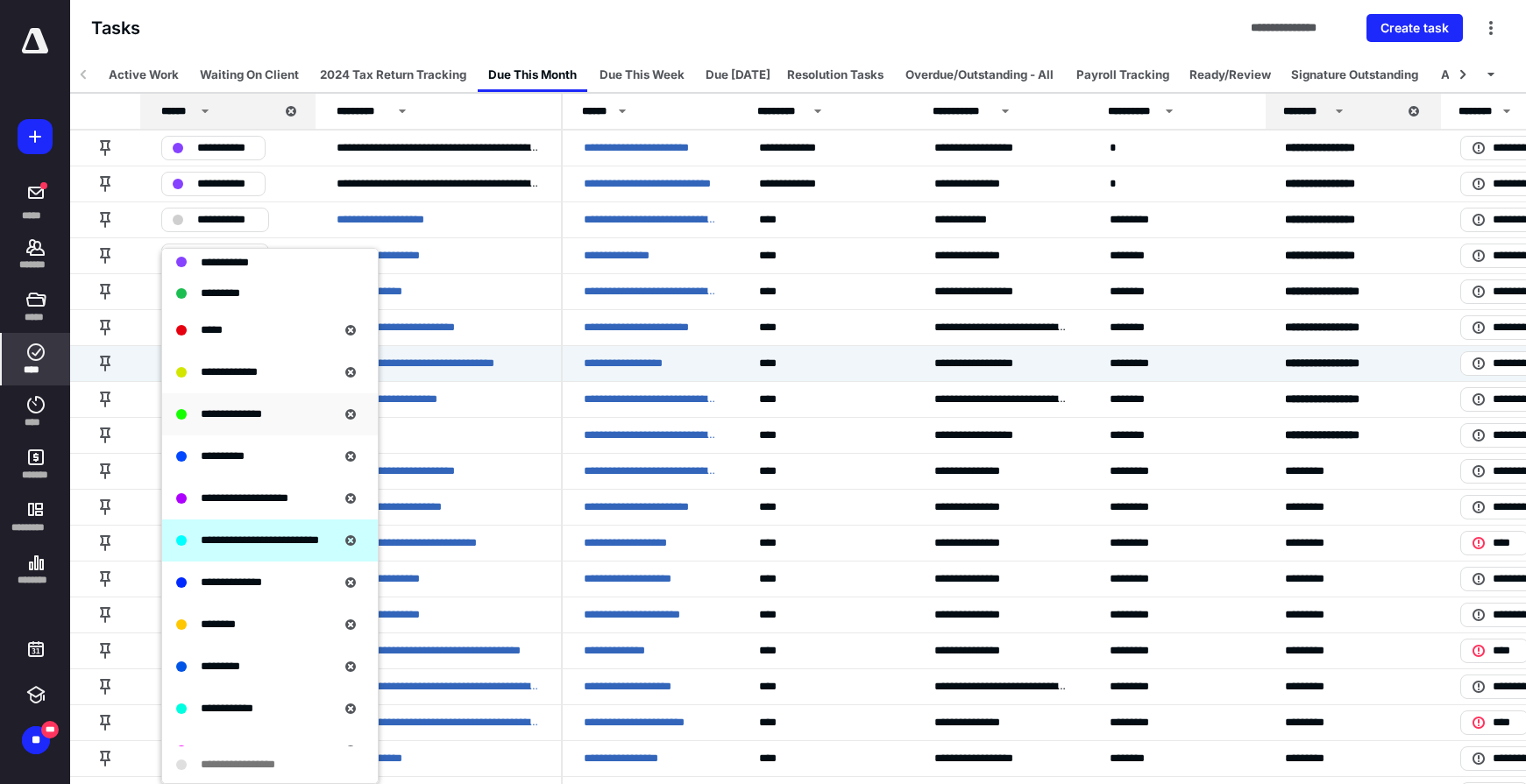 click on "**********" at bounding box center (270, 414) 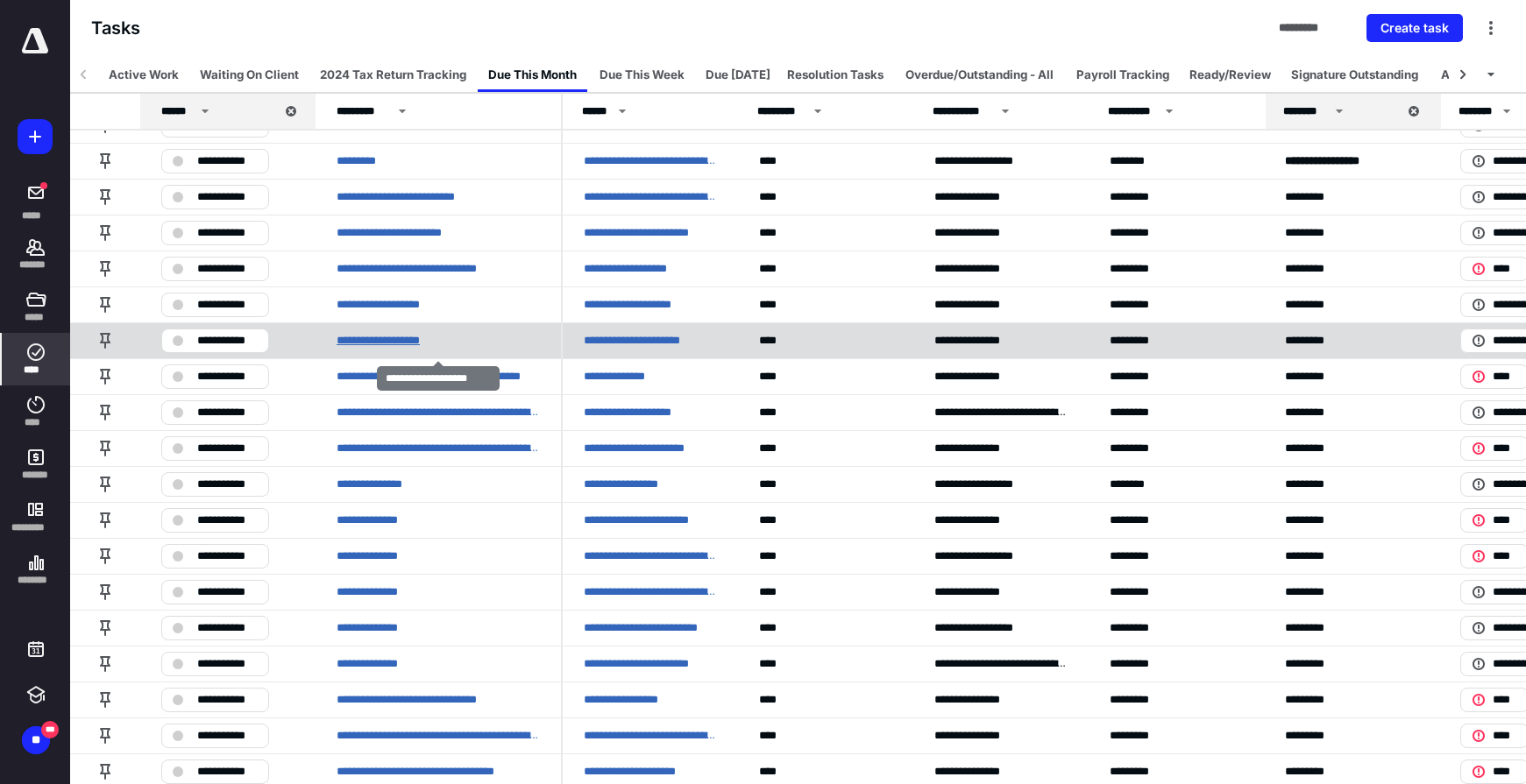 scroll, scrollTop: 263, scrollLeft: 0, axis: vertical 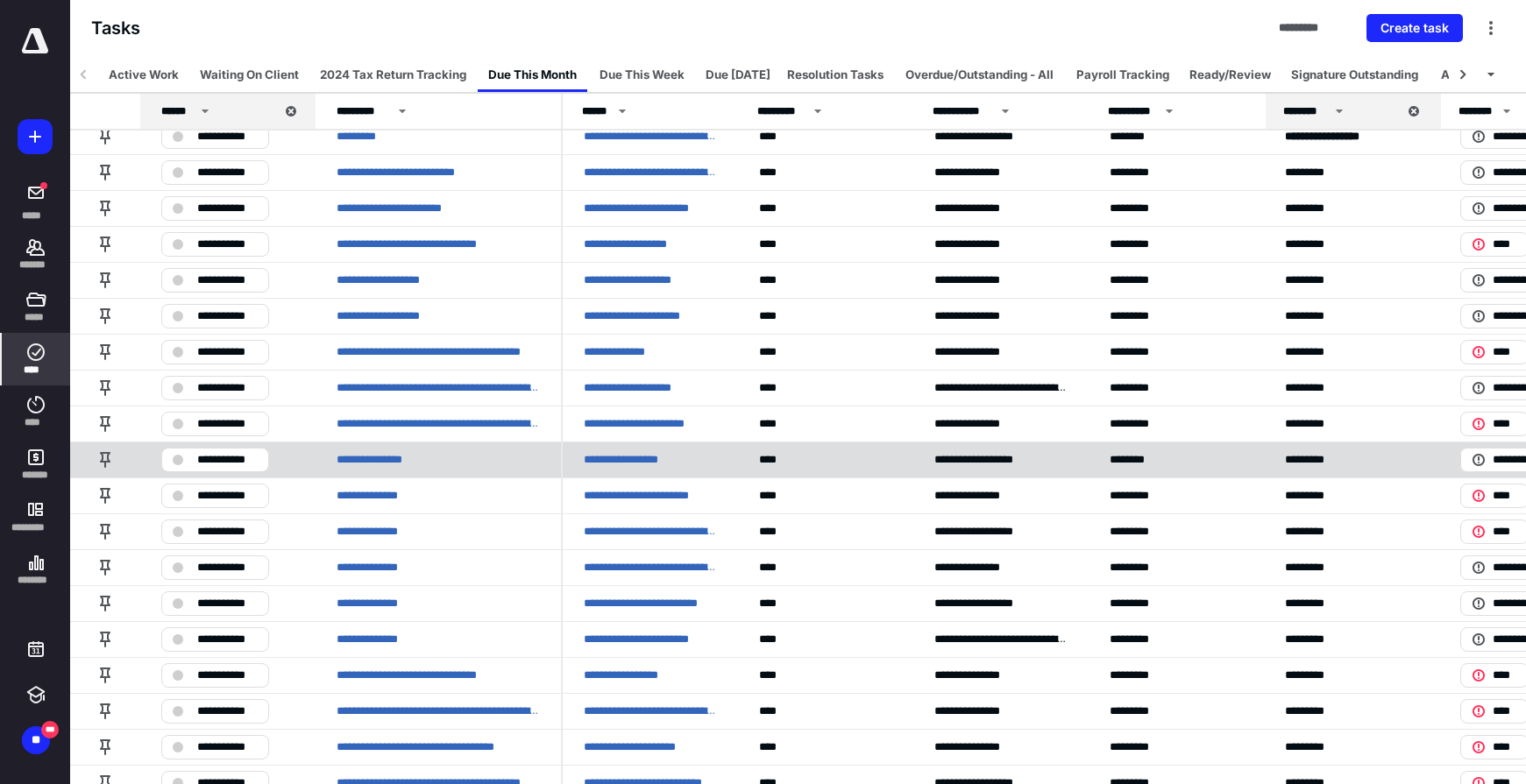 click on "**********" at bounding box center [227, 460] 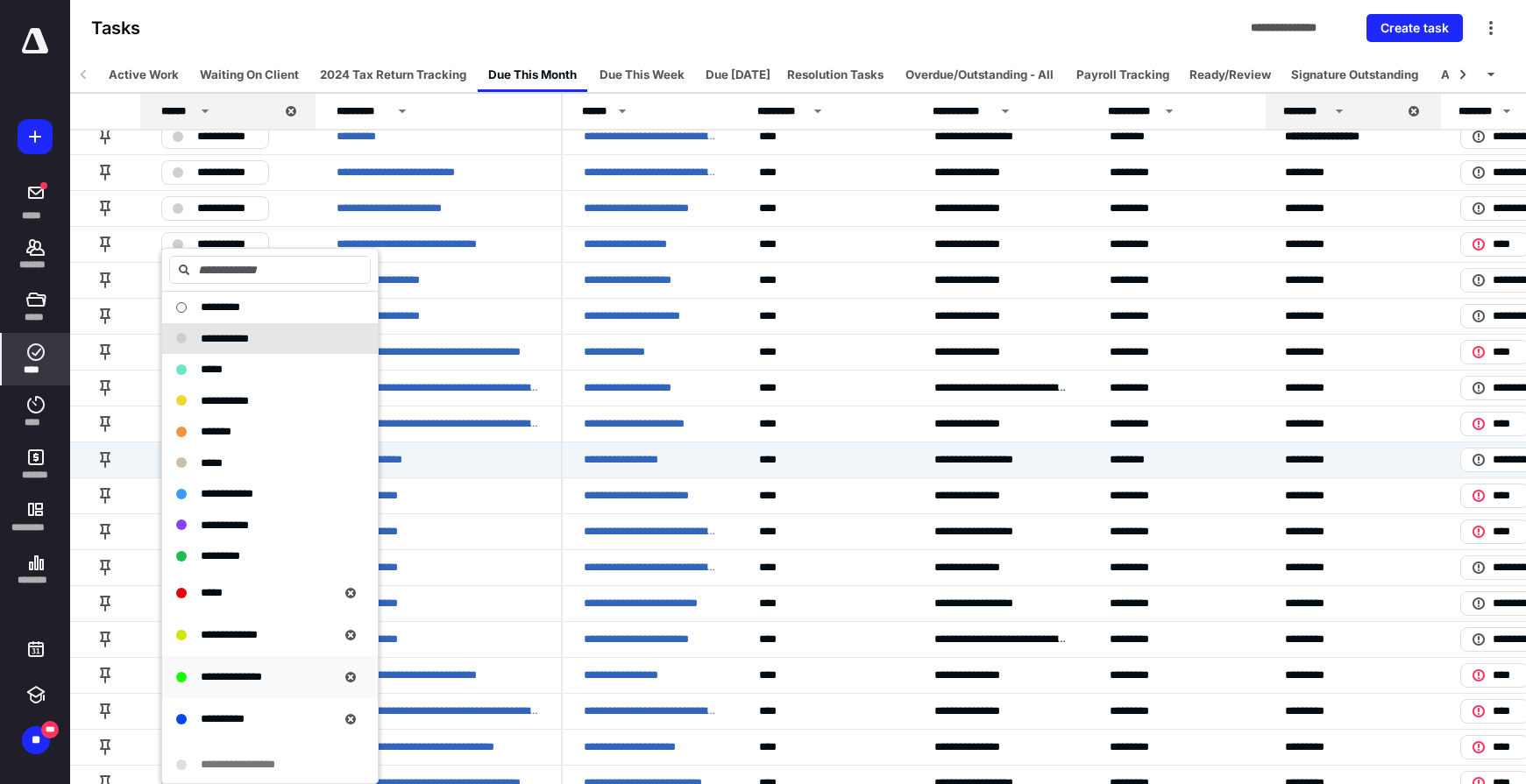 click on "**********" at bounding box center (270, 677) 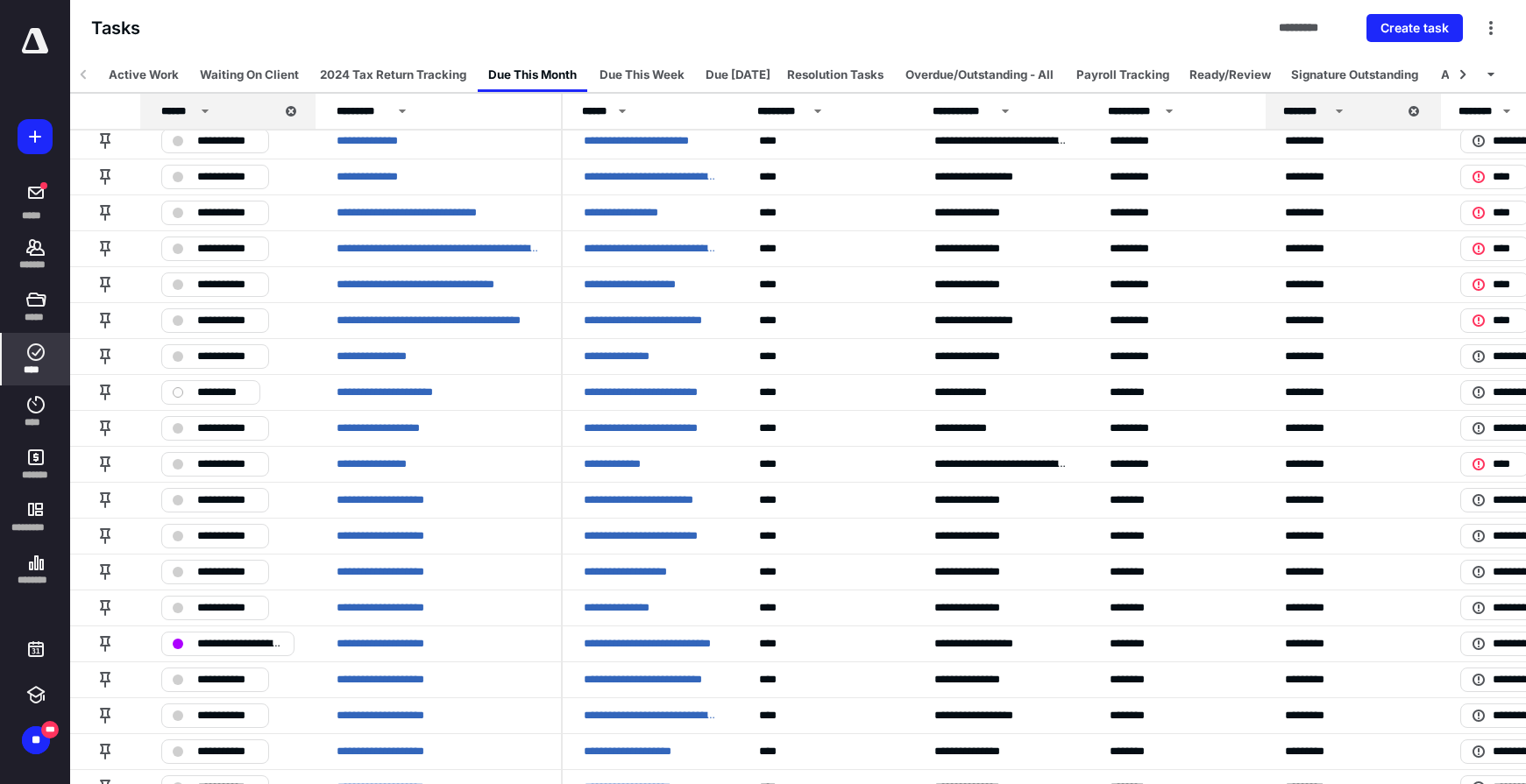 scroll, scrollTop: 0, scrollLeft: 0, axis: both 